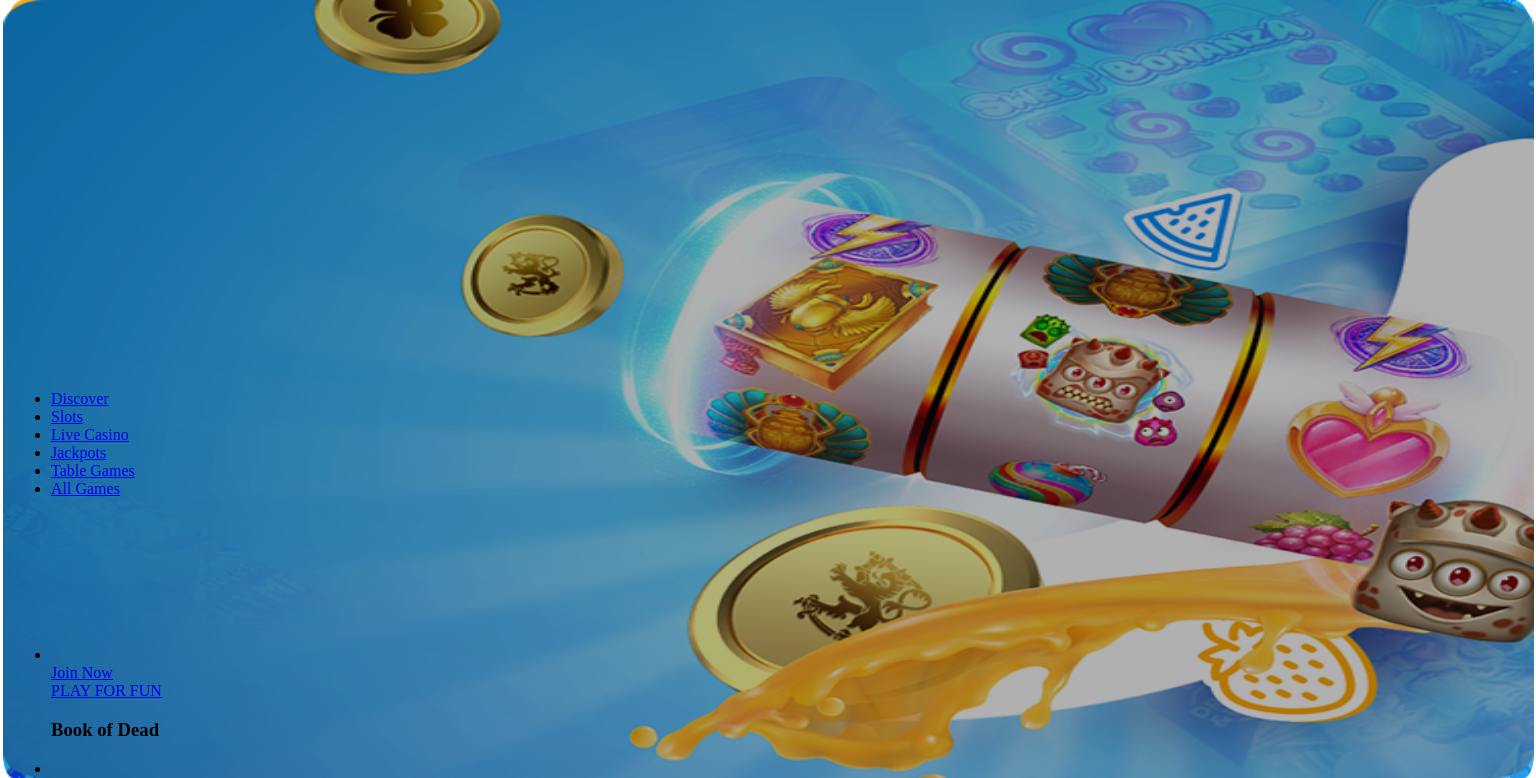 scroll, scrollTop: 0, scrollLeft: 0, axis: both 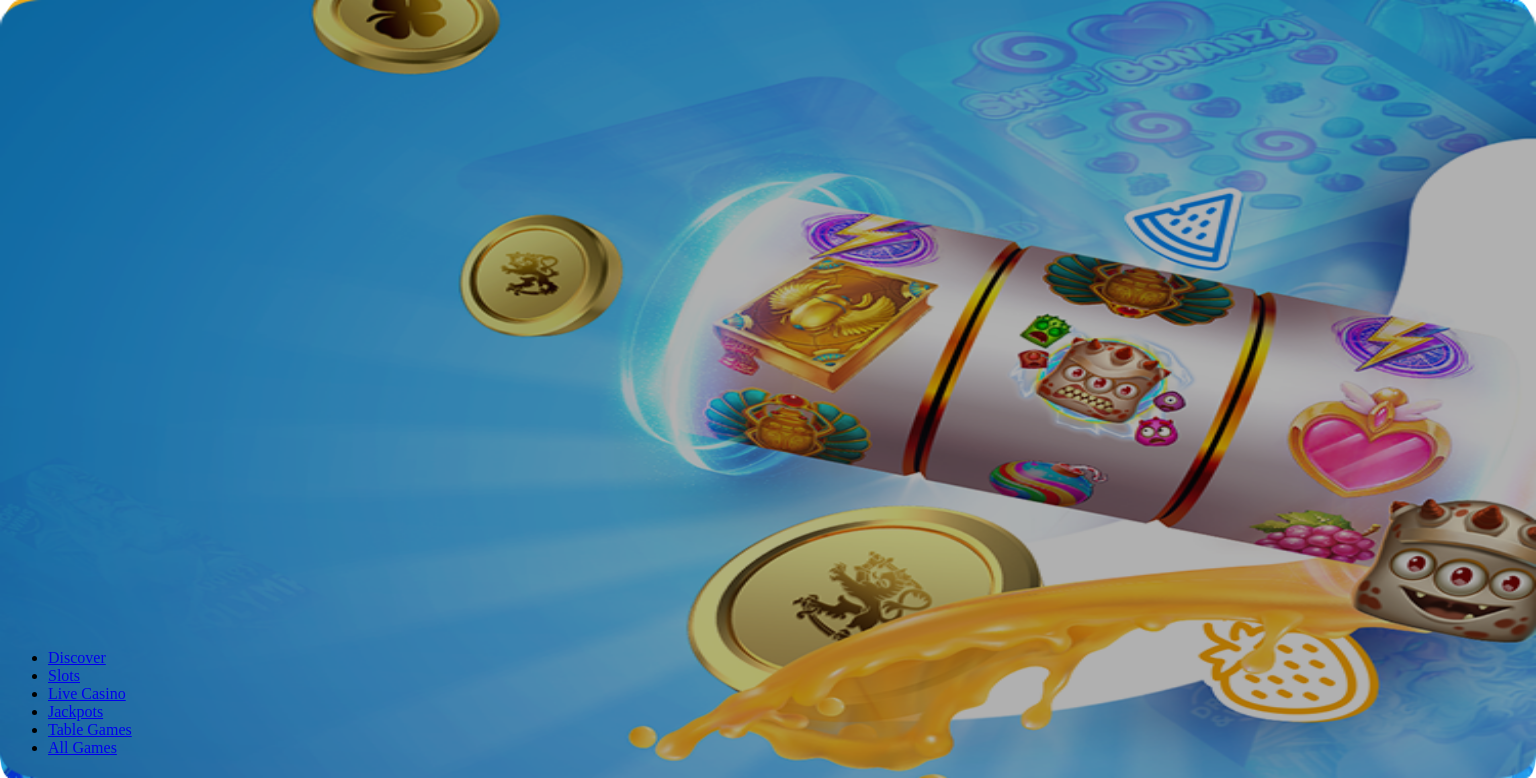 click at bounding box center (79, 301) 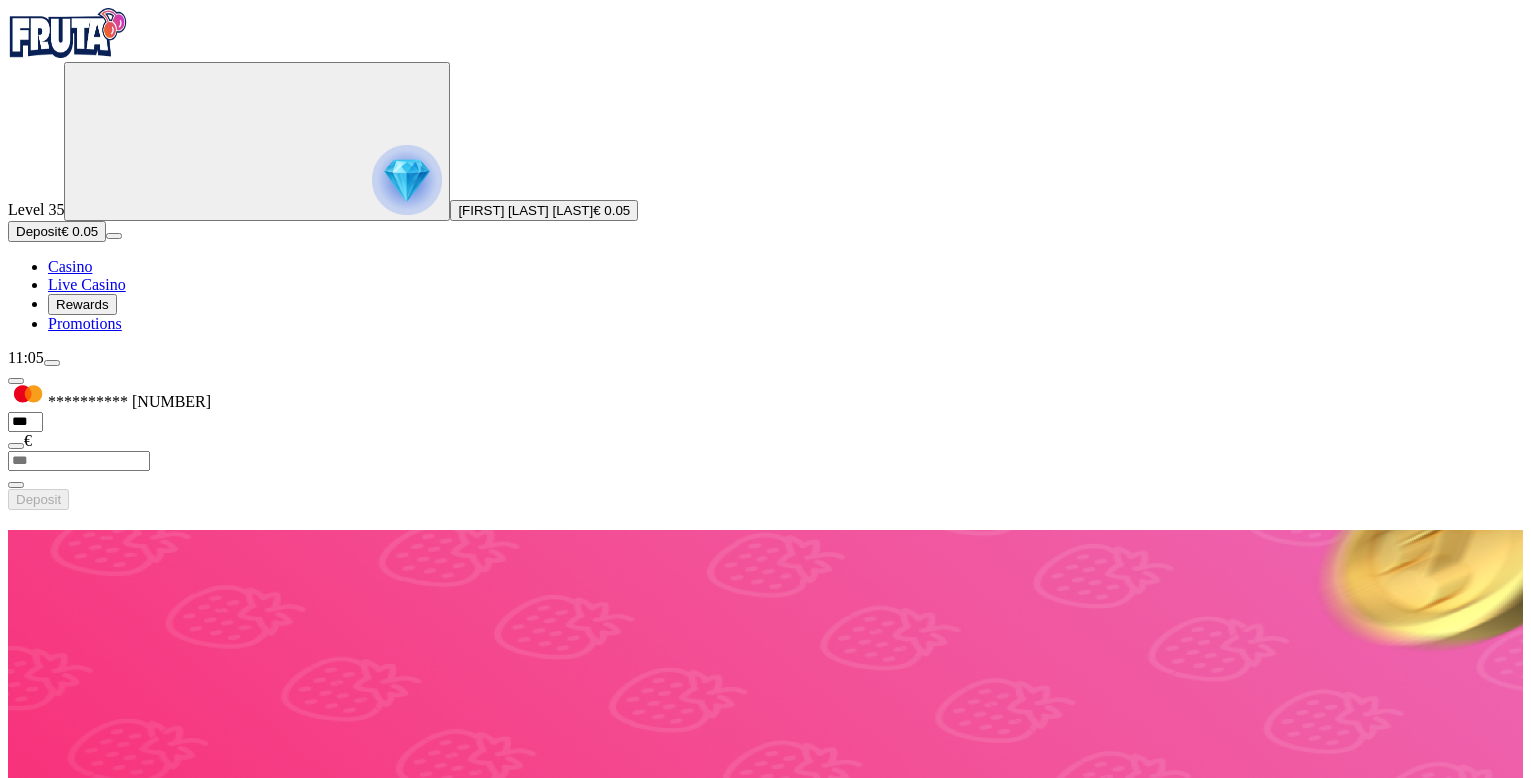 scroll, scrollTop: 0, scrollLeft: 0, axis: both 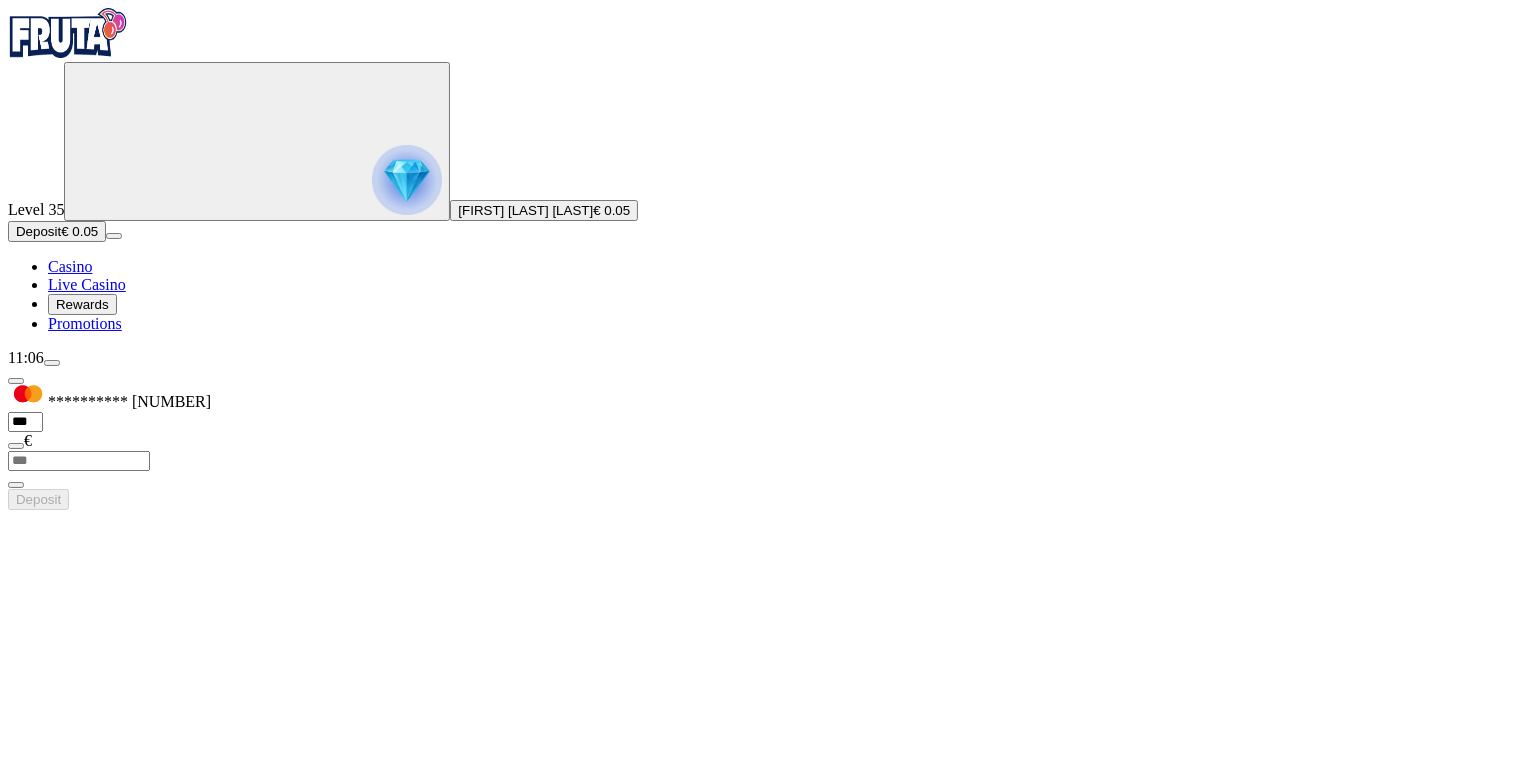 click on "Deposit € 0.05" at bounding box center [57, 231] 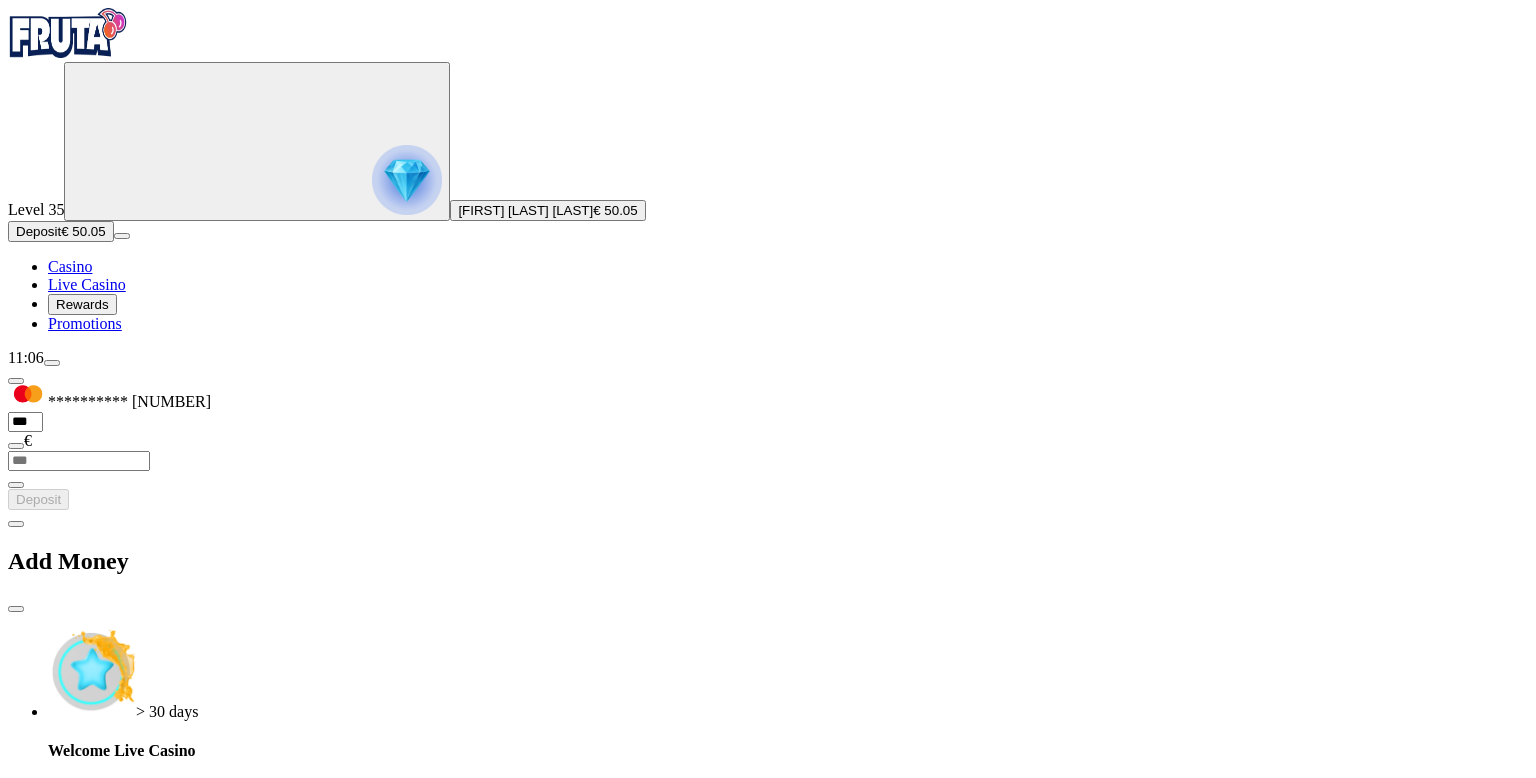 click at bounding box center (16, 609) 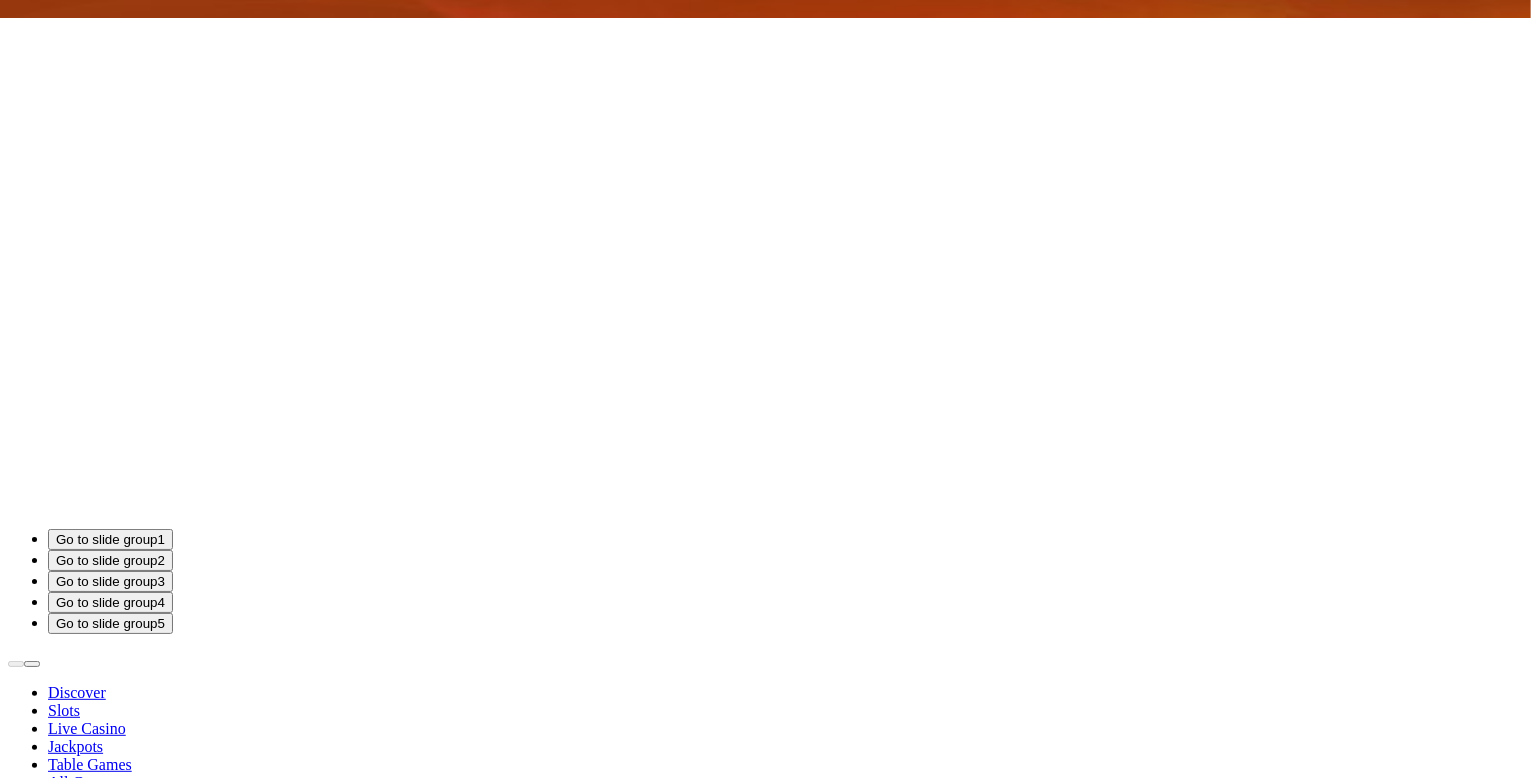 scroll, scrollTop: 768, scrollLeft: 0, axis: vertical 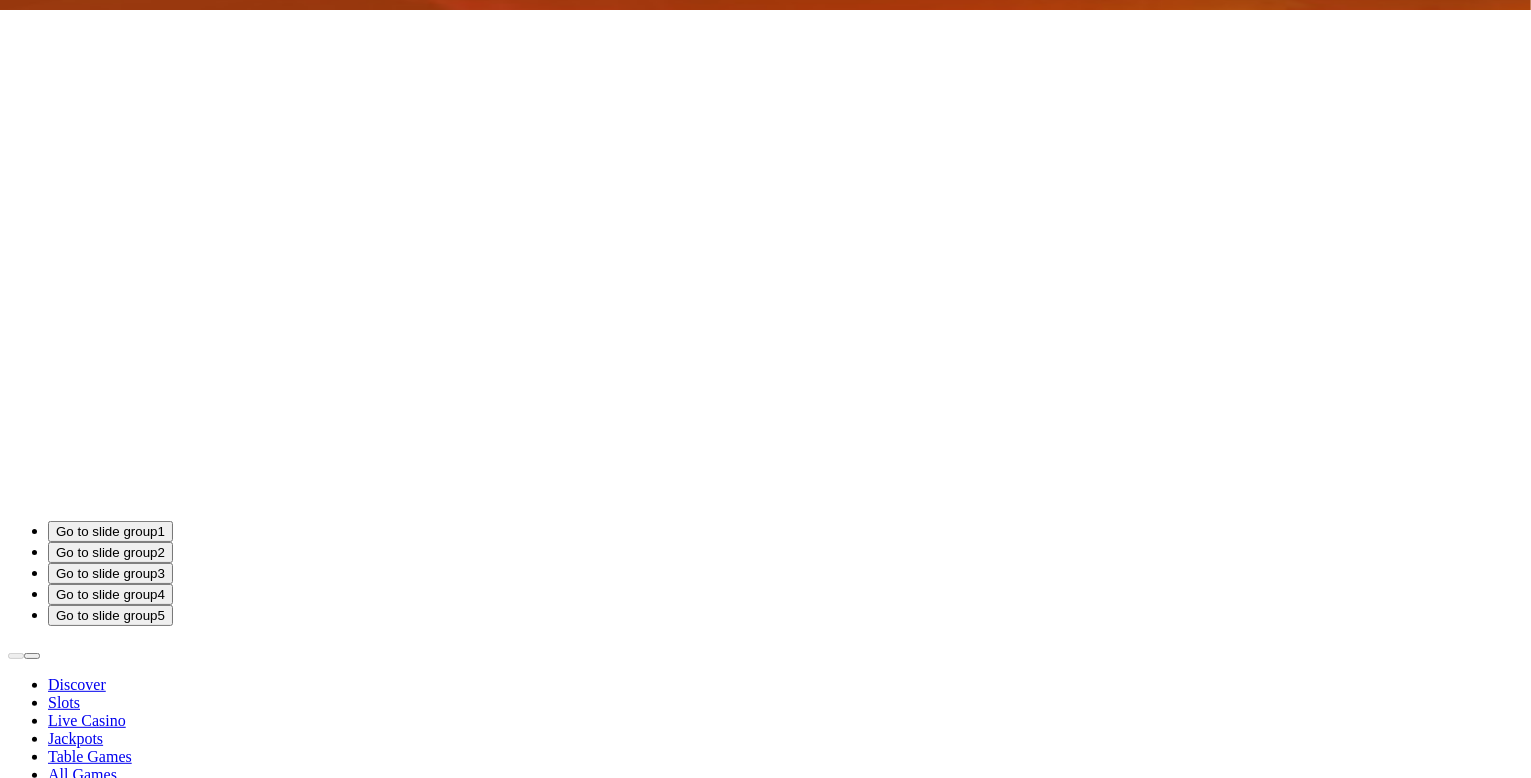 click on "Play Now" at bounding box center [80, 3416] 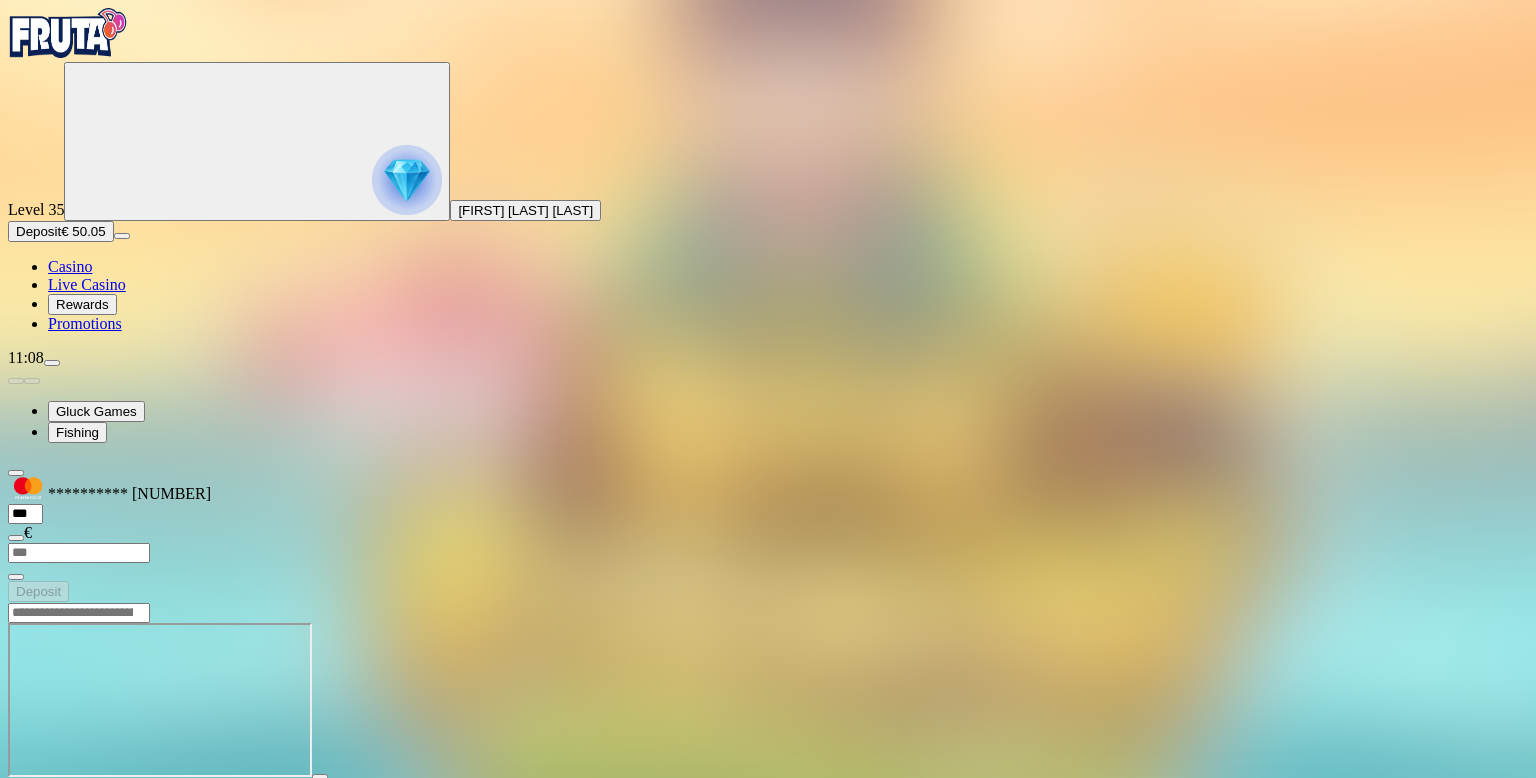 click at bounding box center (16, 795) 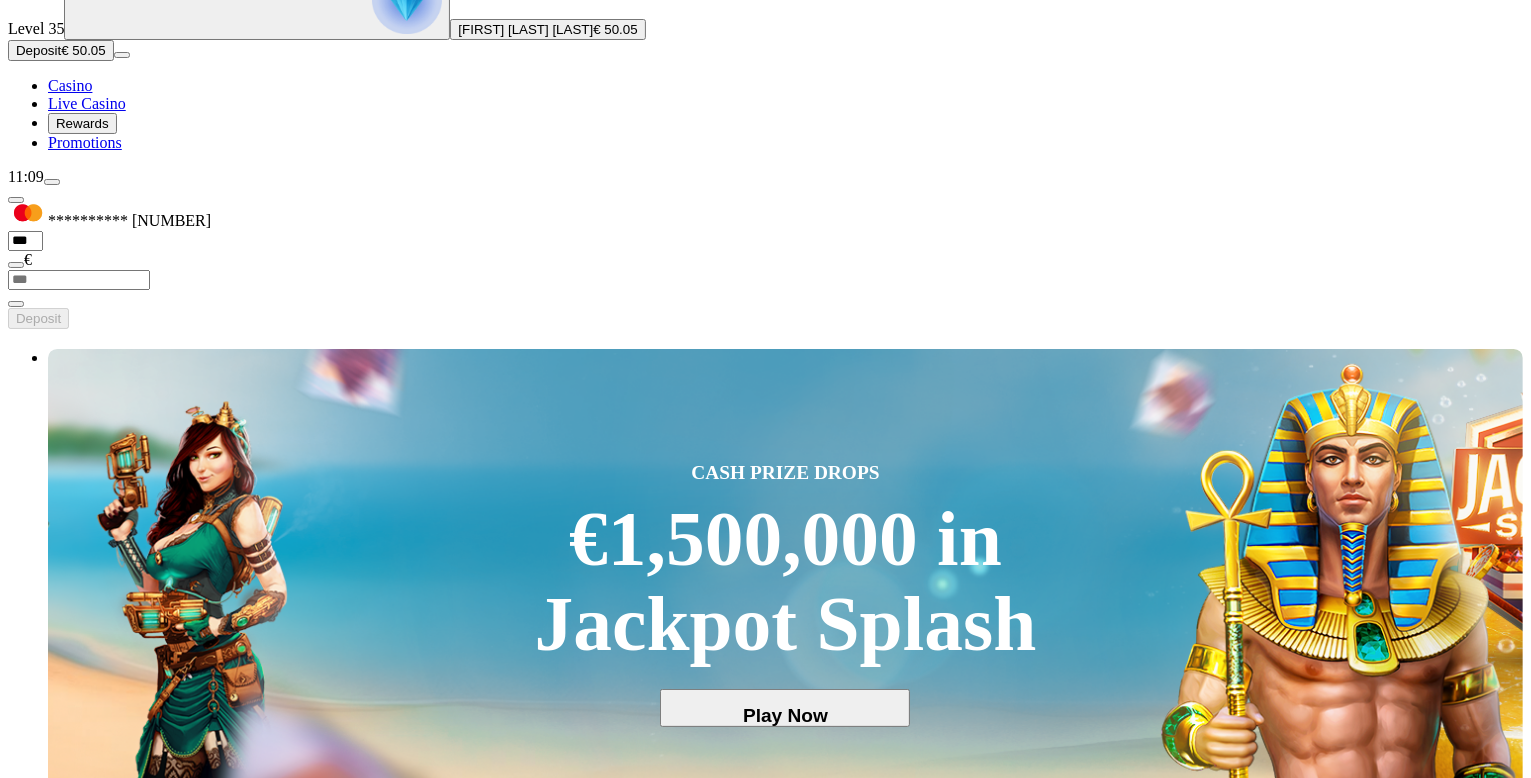 scroll, scrollTop: 280, scrollLeft: 0, axis: vertical 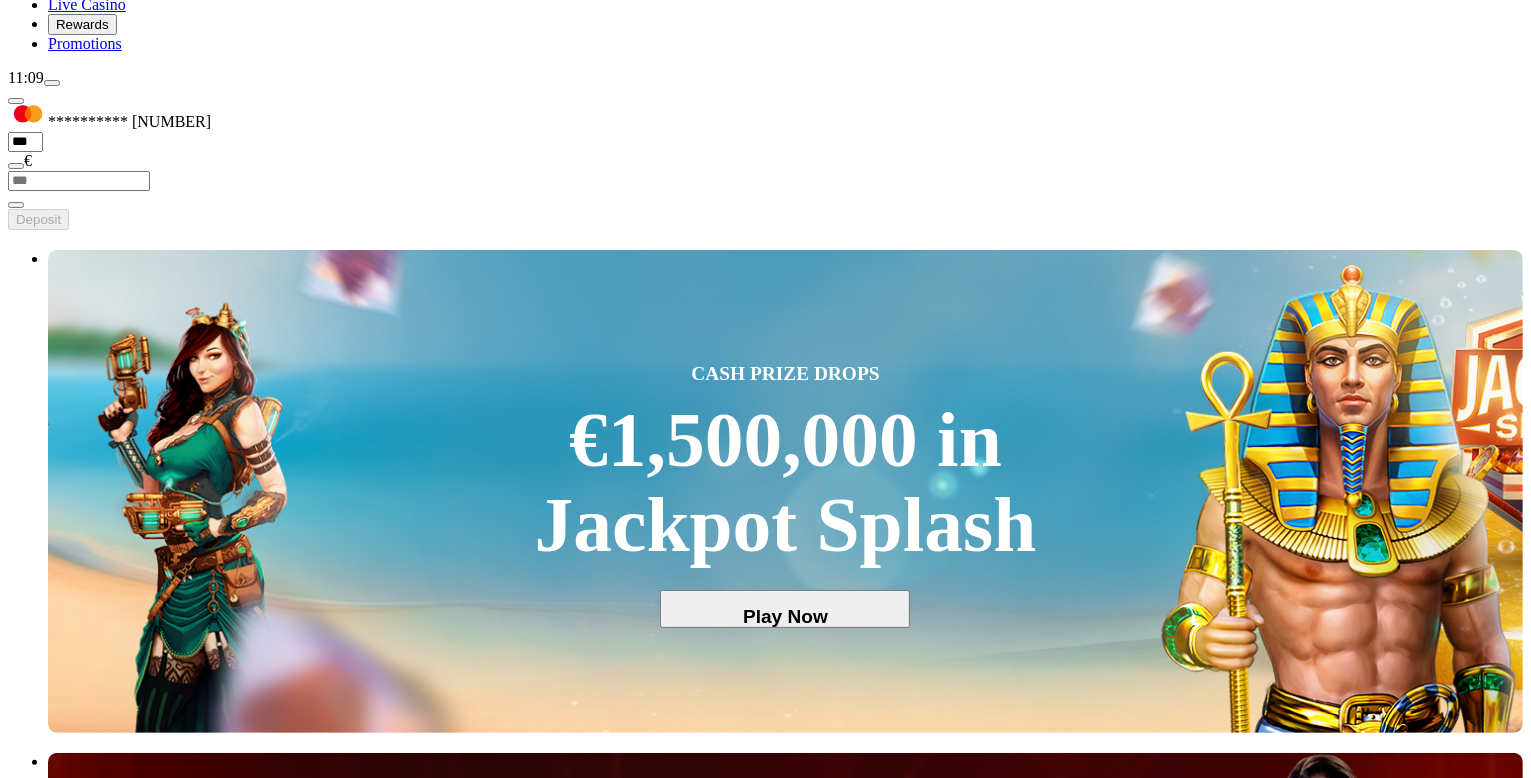 click at bounding box center [32, 3151] 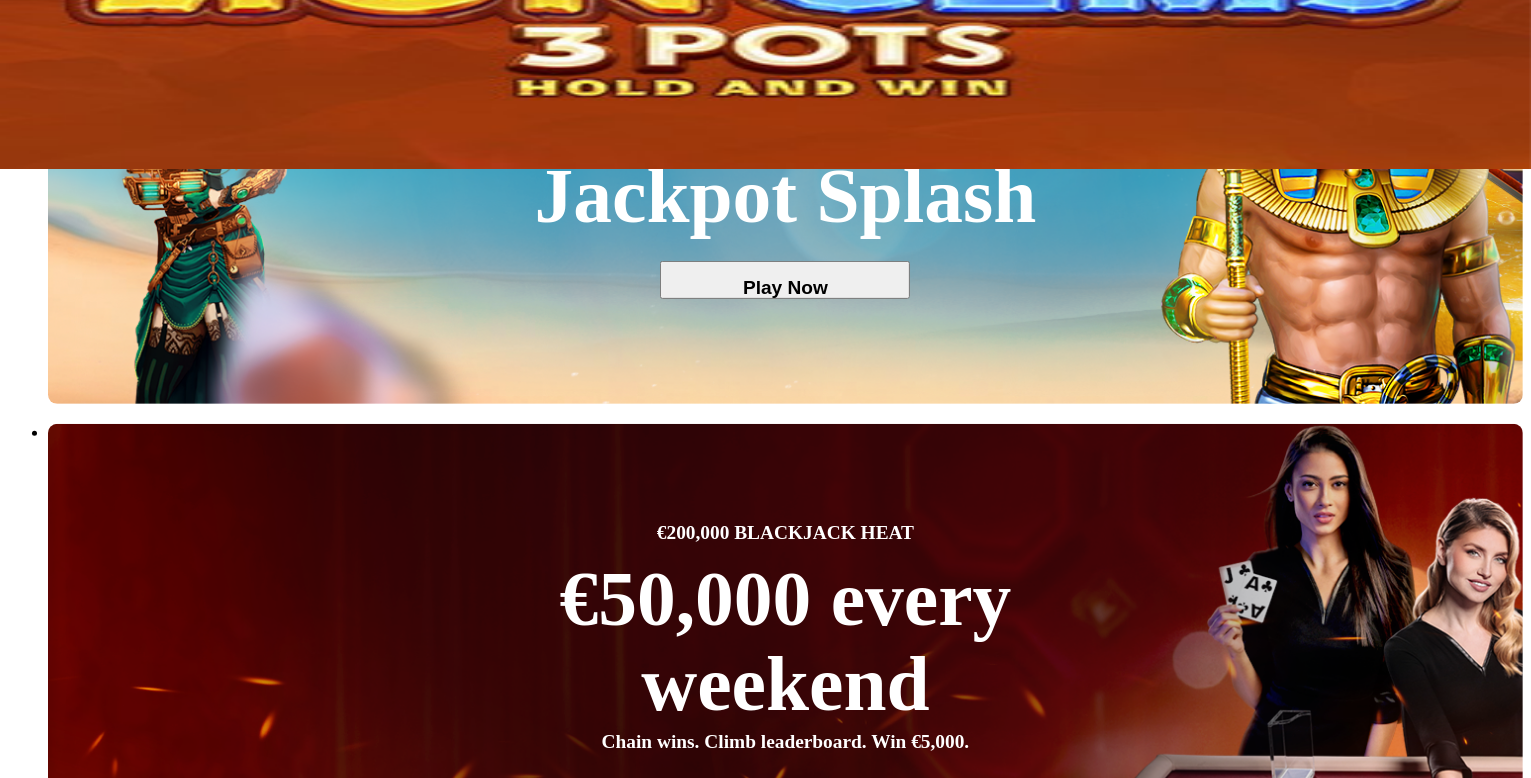 scroll, scrollTop: 1058, scrollLeft: 0, axis: vertical 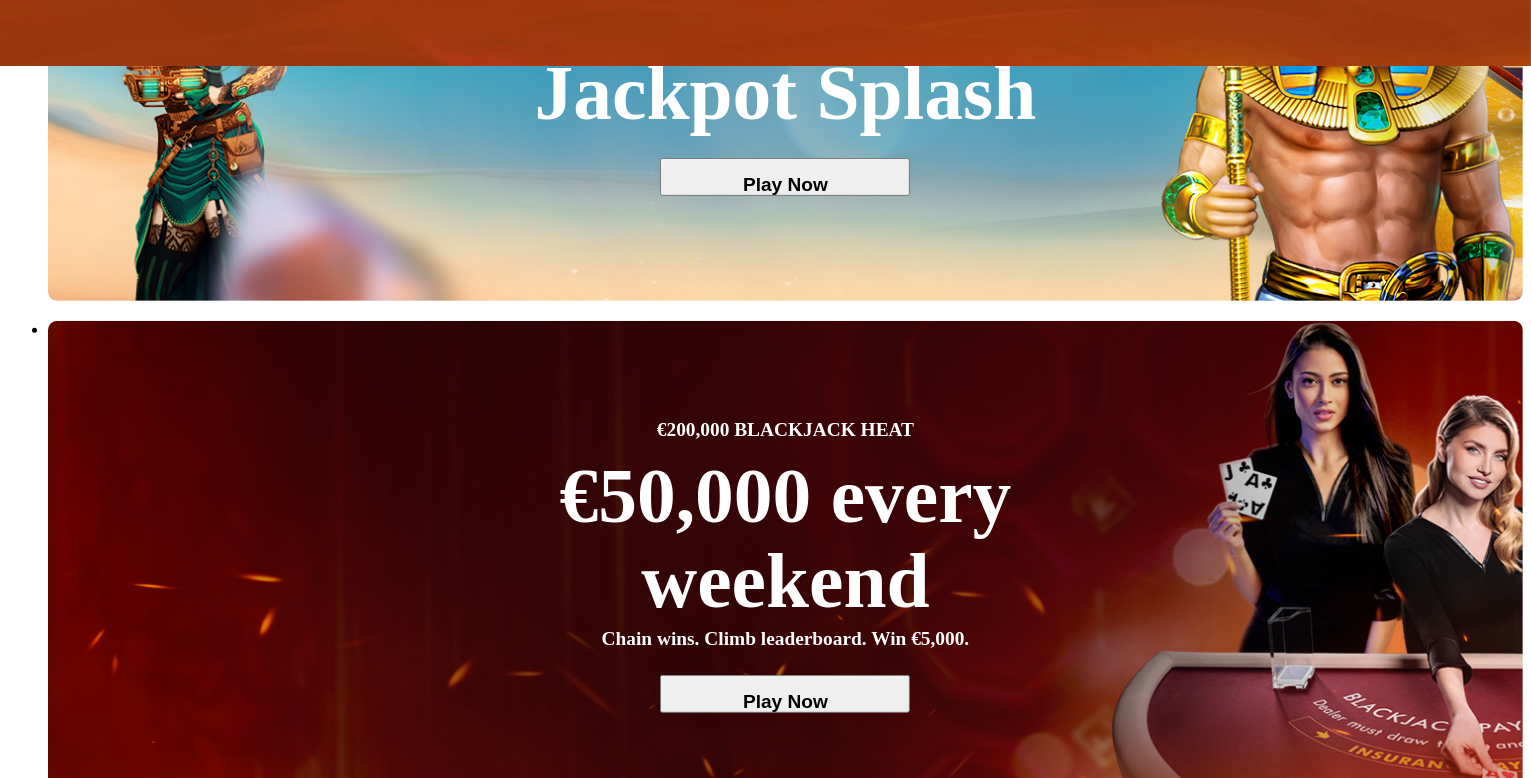 click on "View All" at bounding box center (1506, 4964) 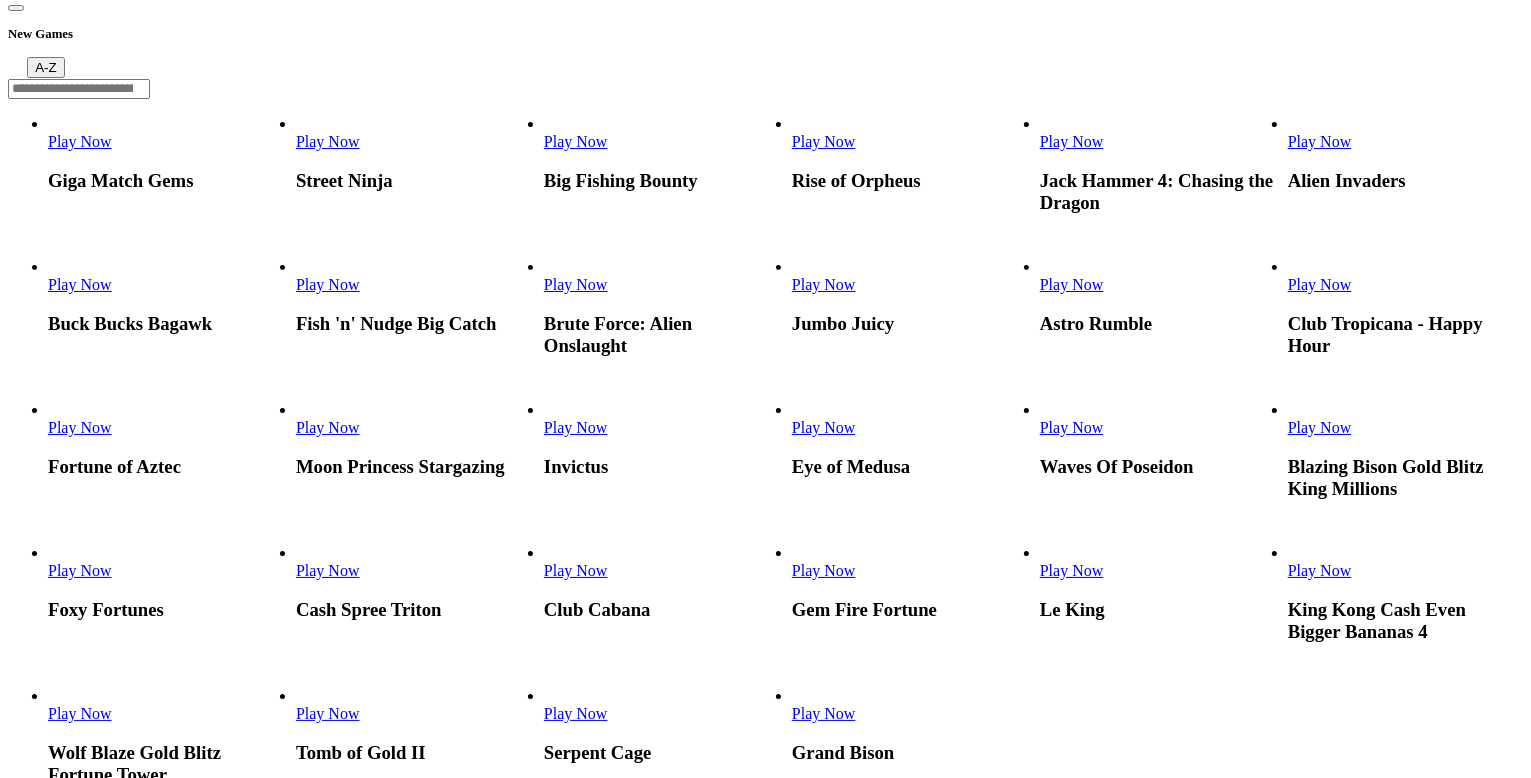 scroll, scrollTop: 520, scrollLeft: 0, axis: vertical 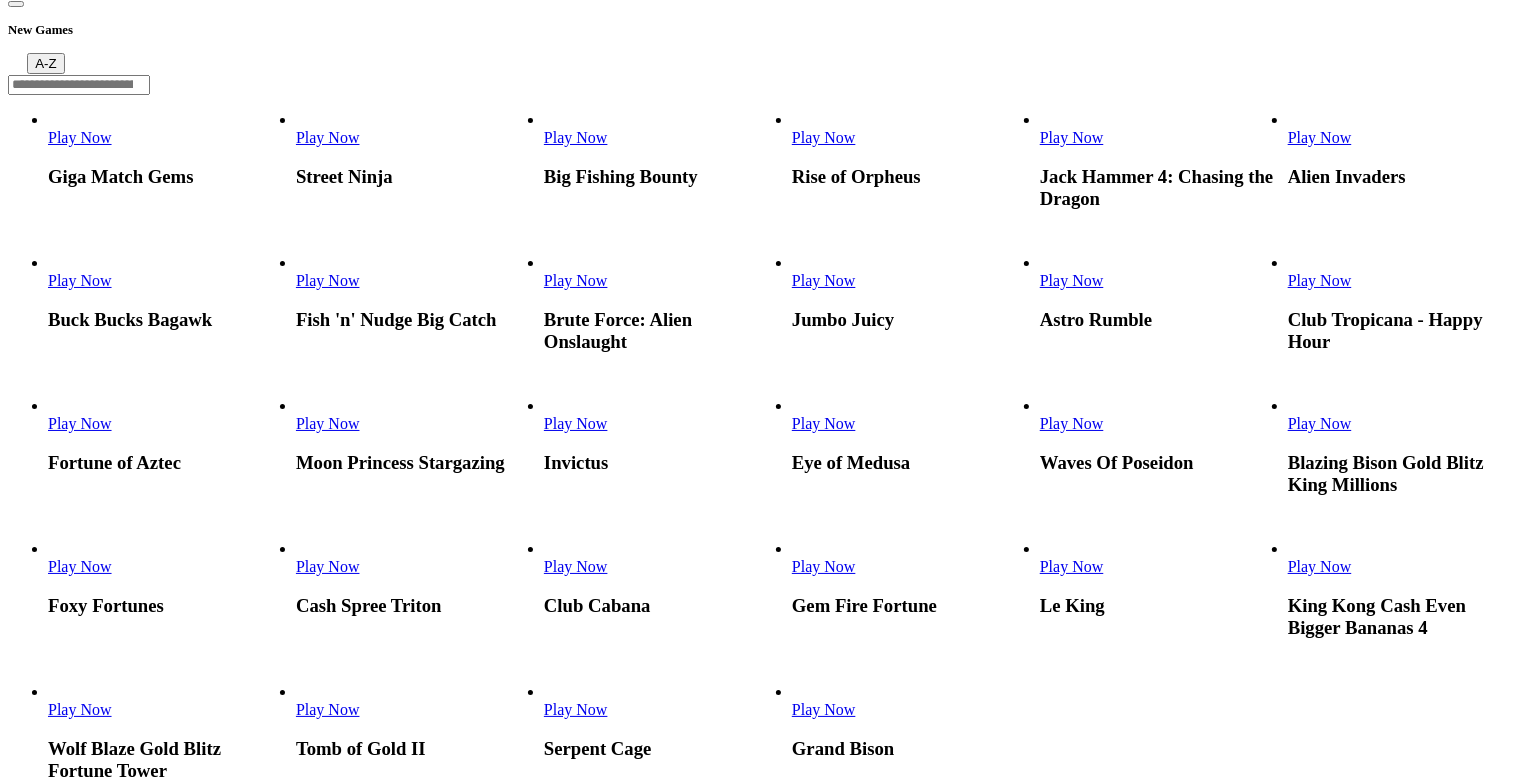 click on "Play Now" at bounding box center [80, 566] 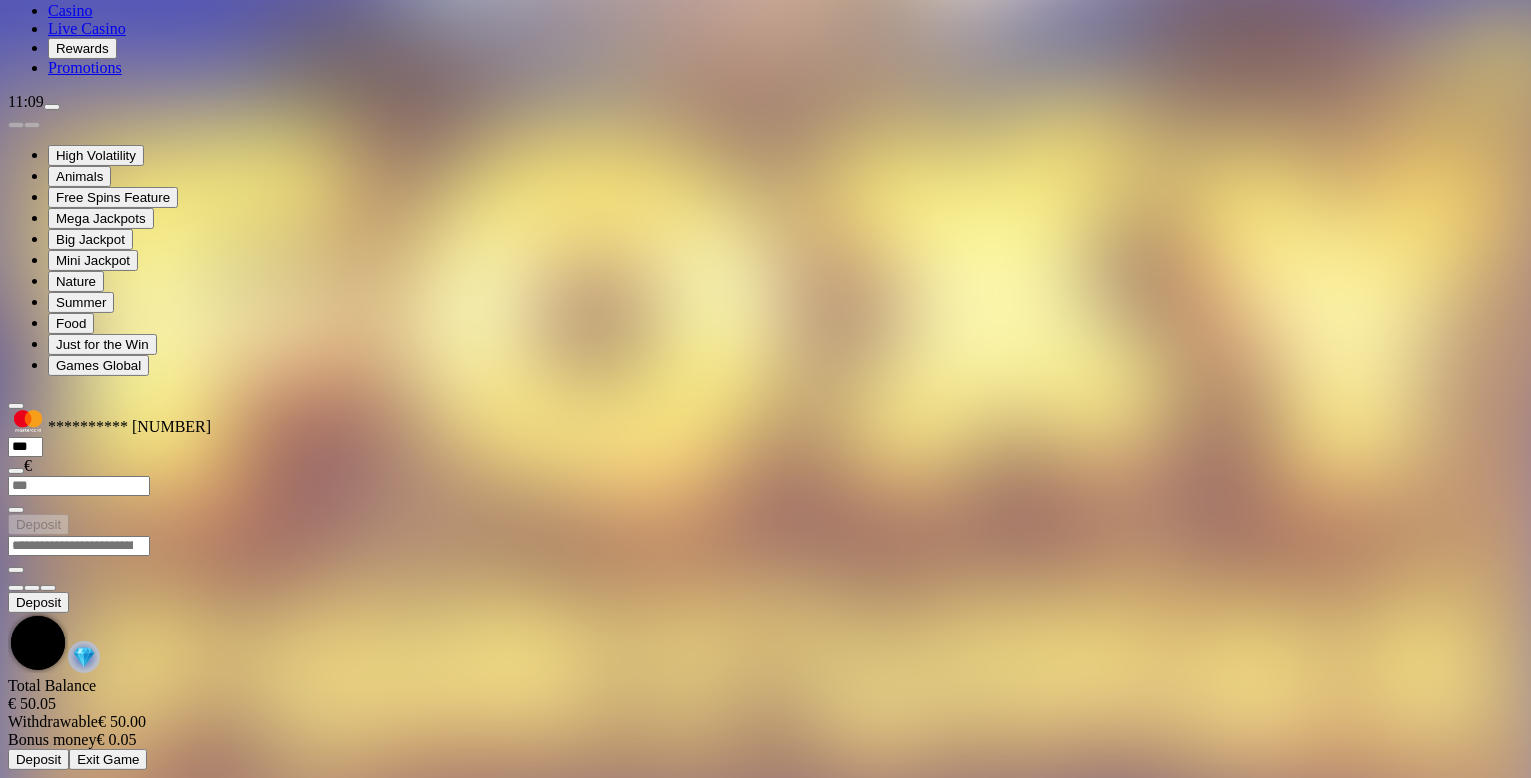 scroll, scrollTop: 0, scrollLeft: 0, axis: both 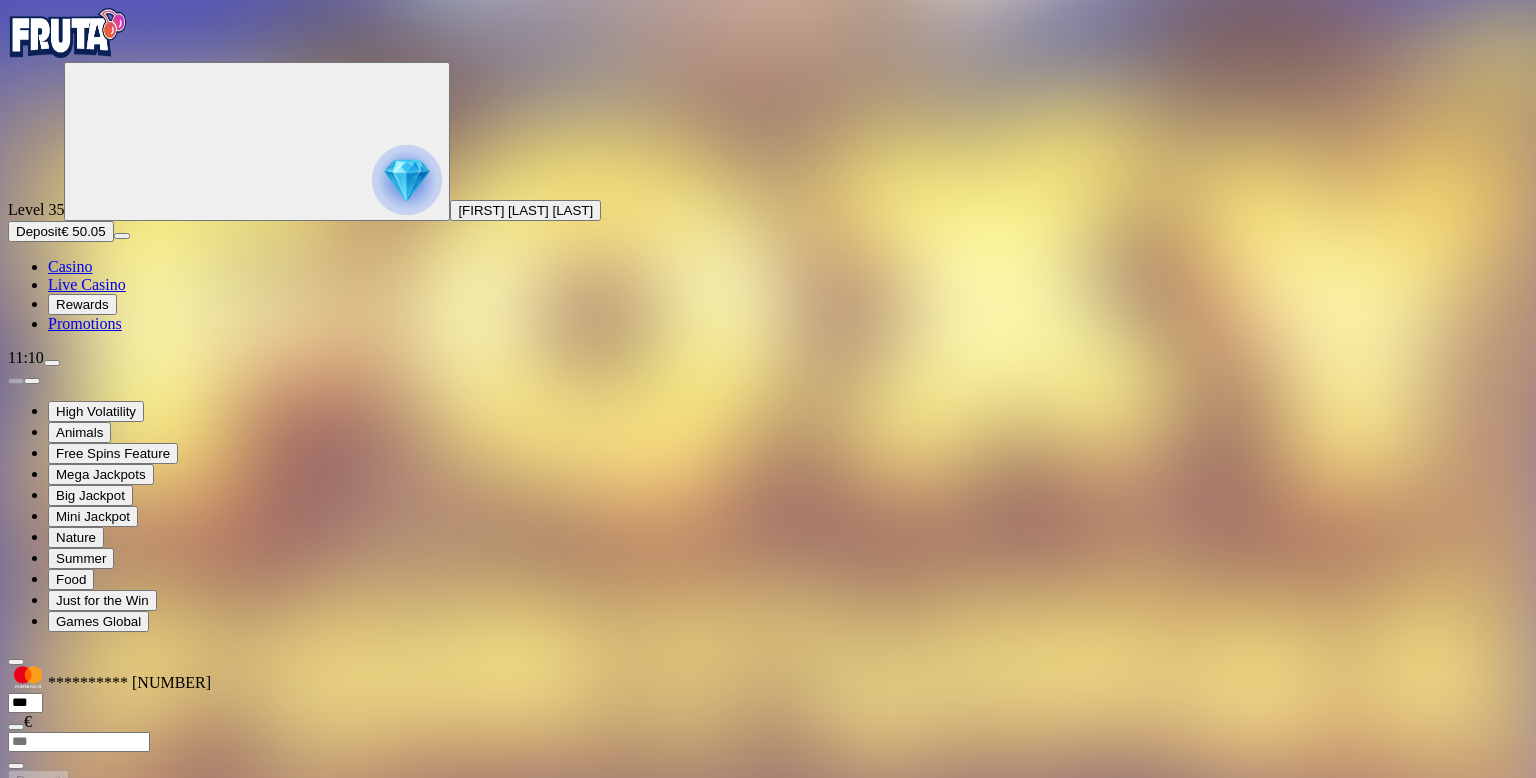 click at bounding box center [16, 984] 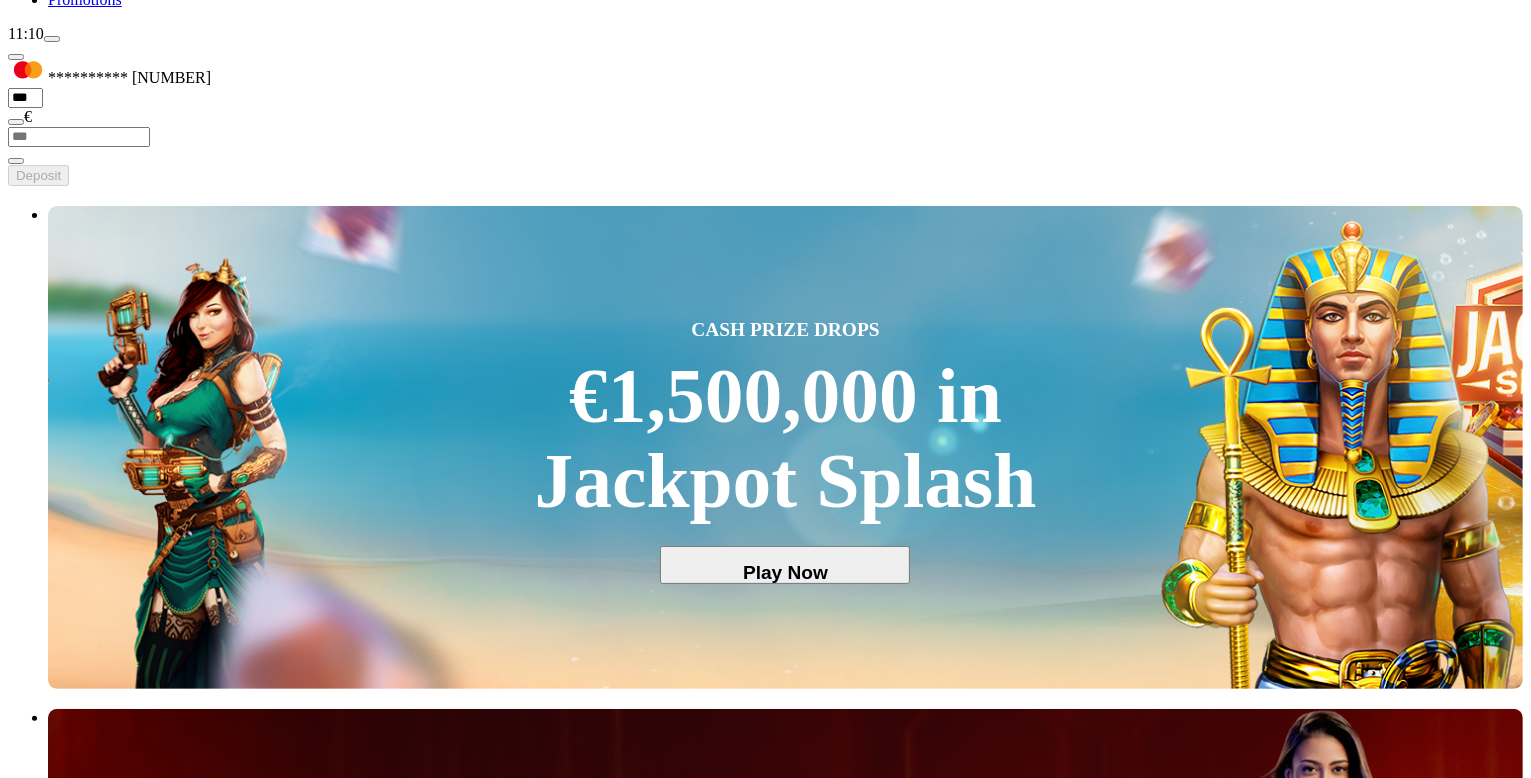 scroll, scrollTop: 360, scrollLeft: 0, axis: vertical 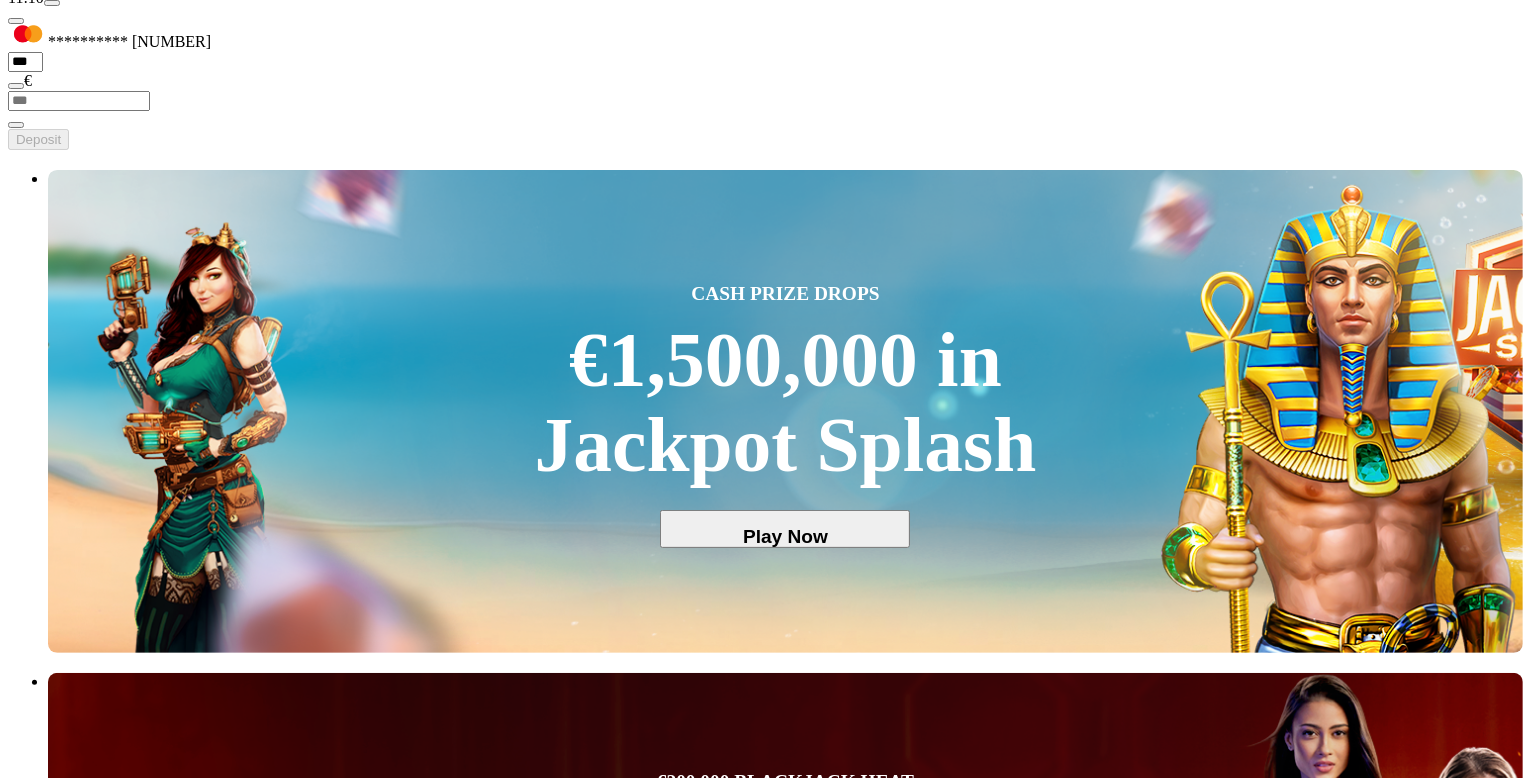 click on "Play Now" at bounding box center [80, 3594] 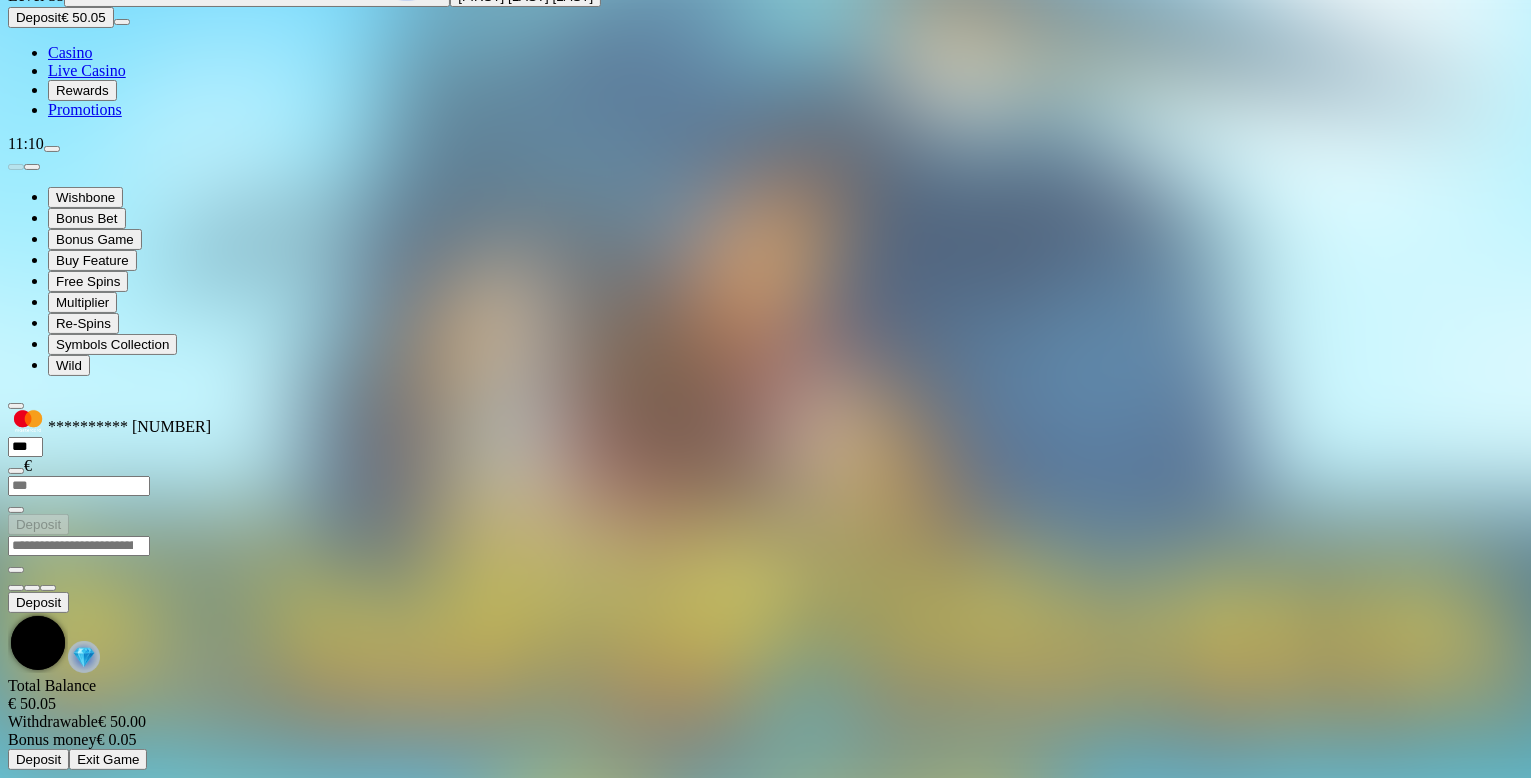 scroll, scrollTop: 0, scrollLeft: 0, axis: both 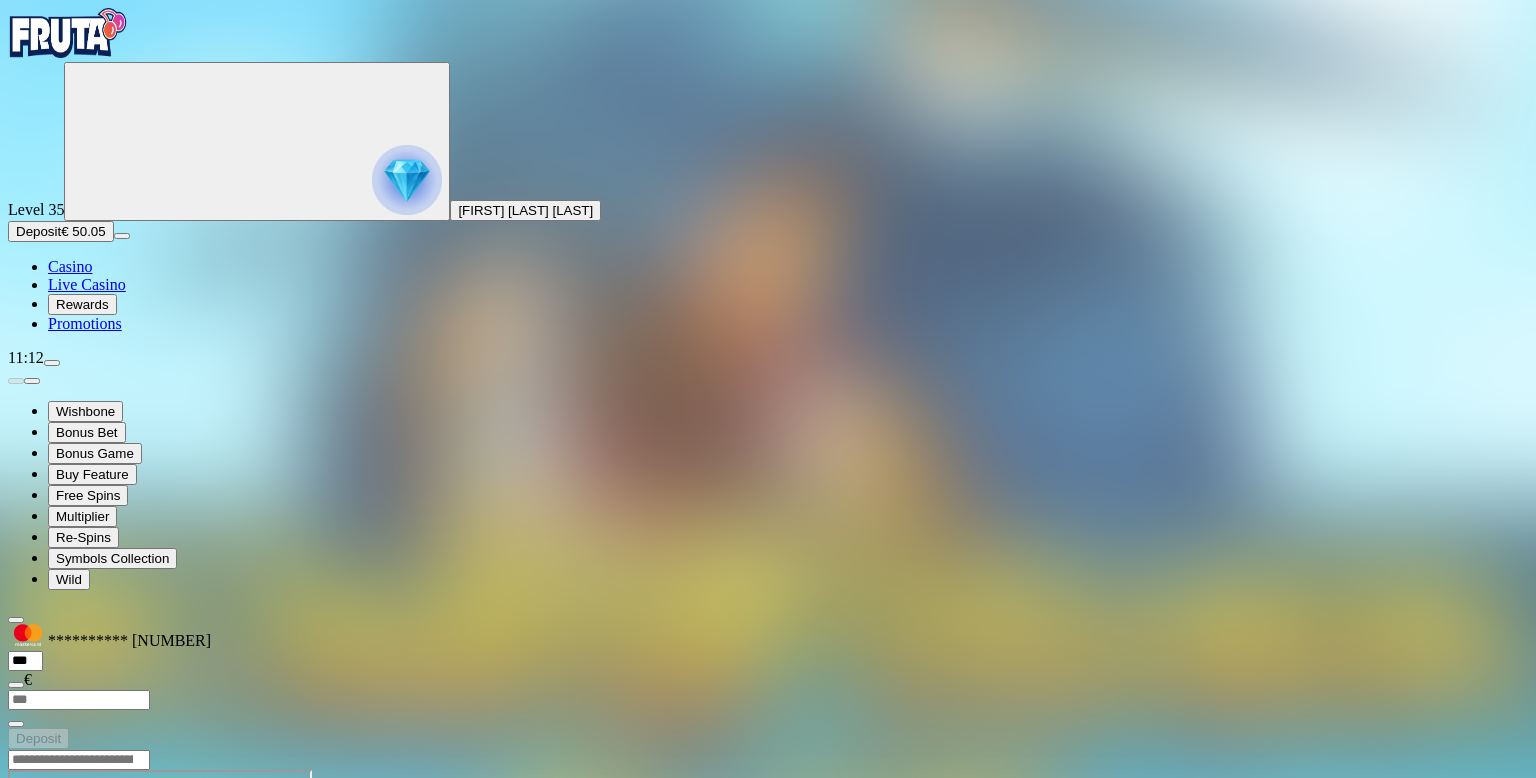 click at bounding box center (16, 942) 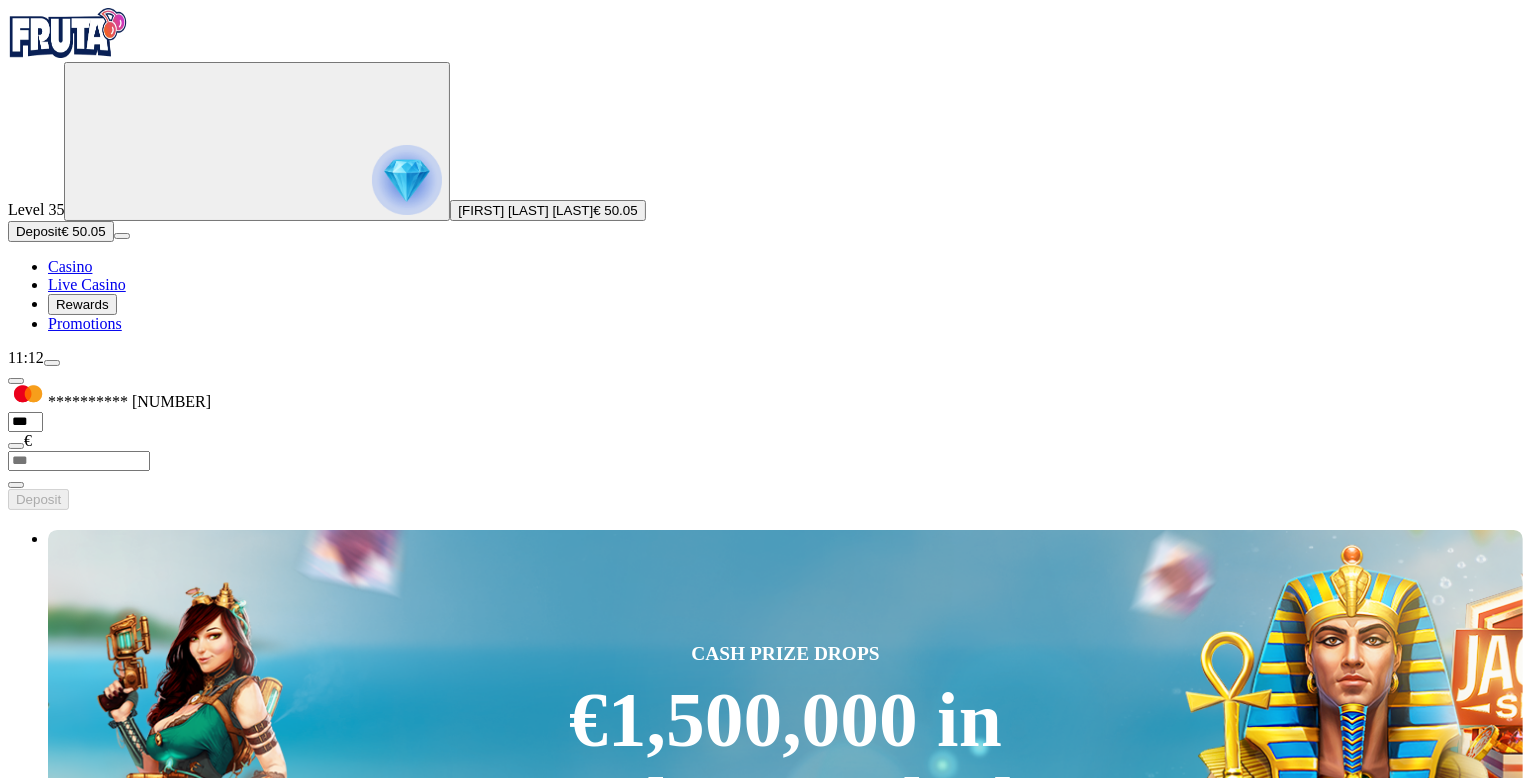 click at bounding box center (32, 3431) 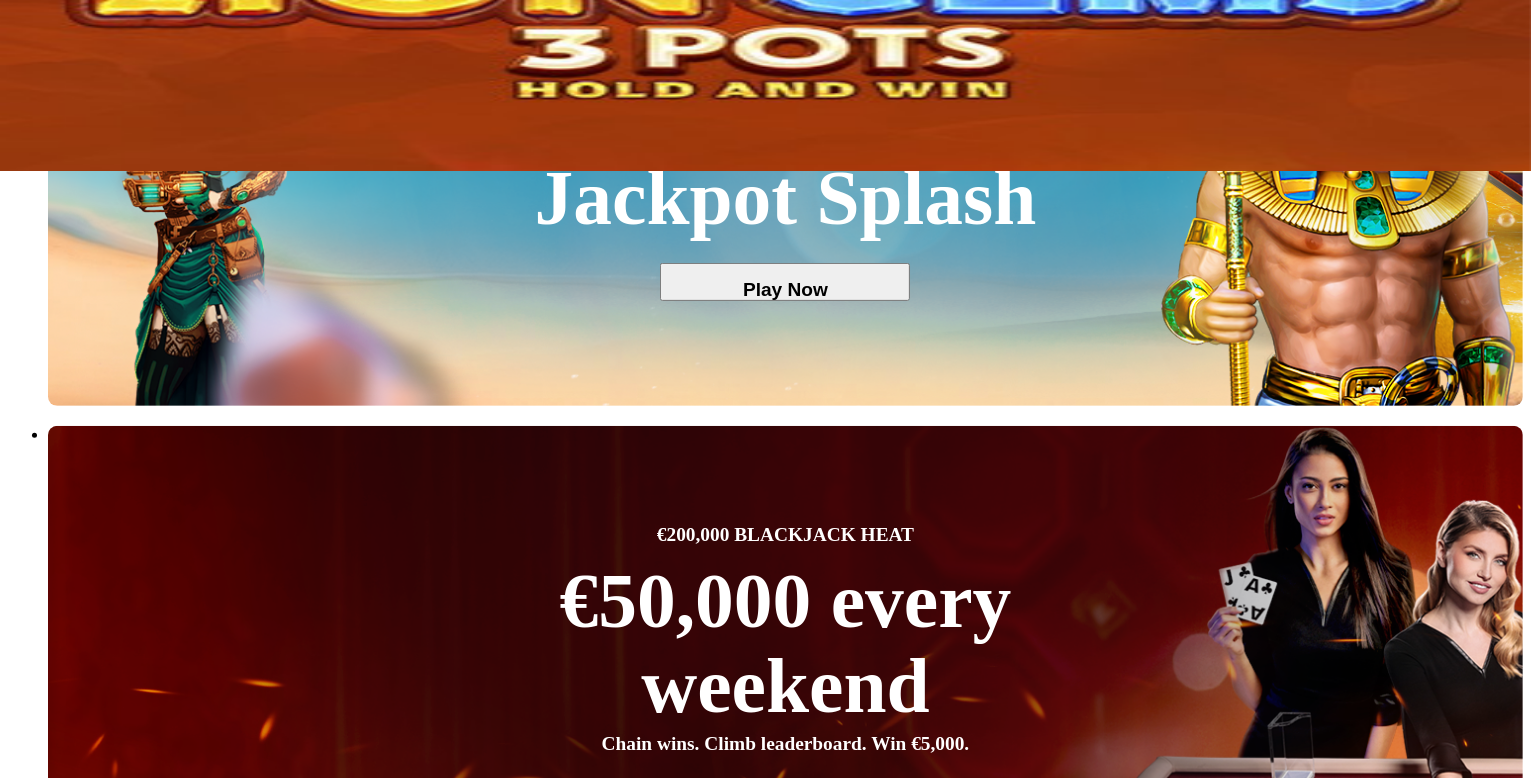 scroll, scrollTop: 816, scrollLeft: 0, axis: vertical 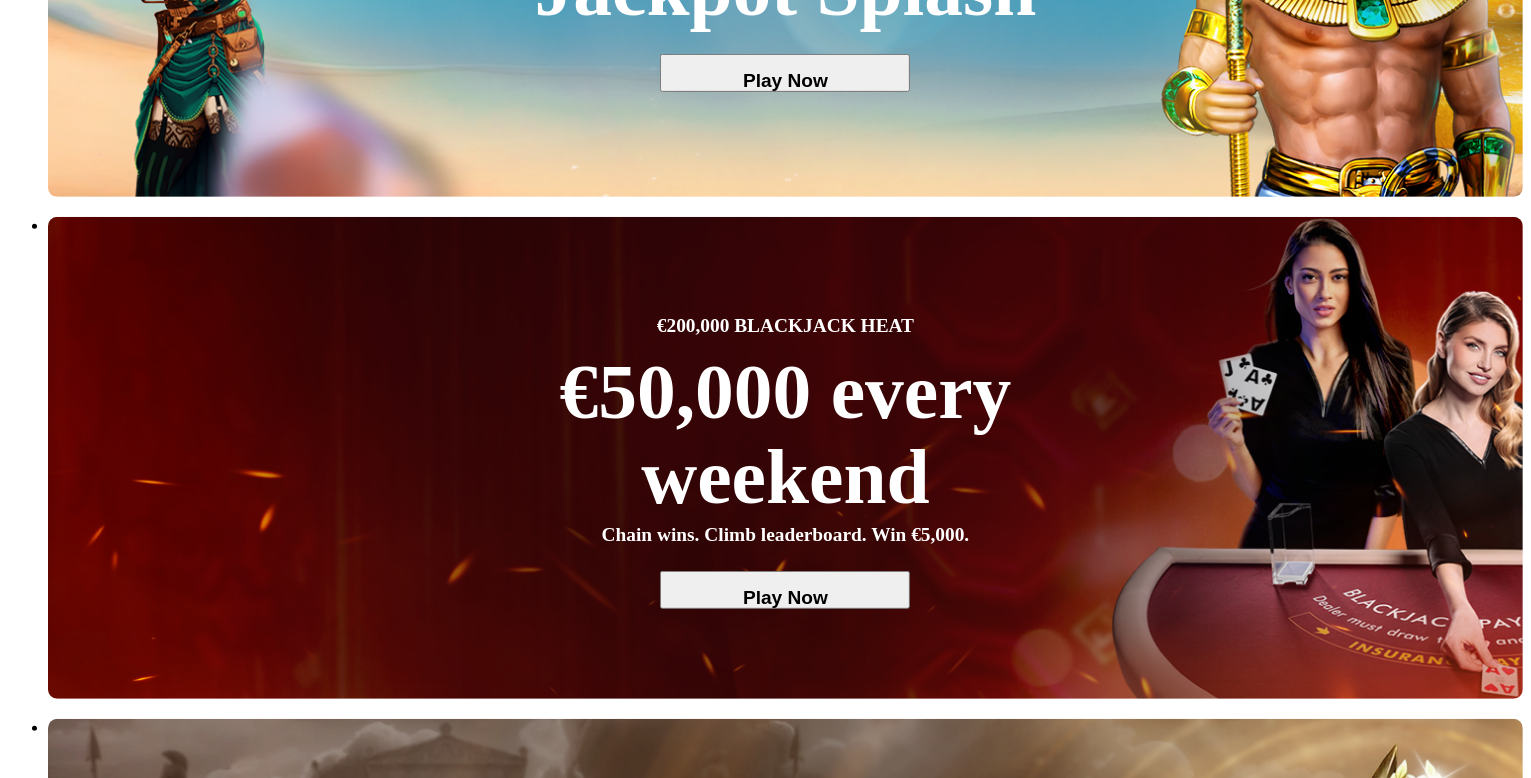 click at bounding box center (32, 4929) 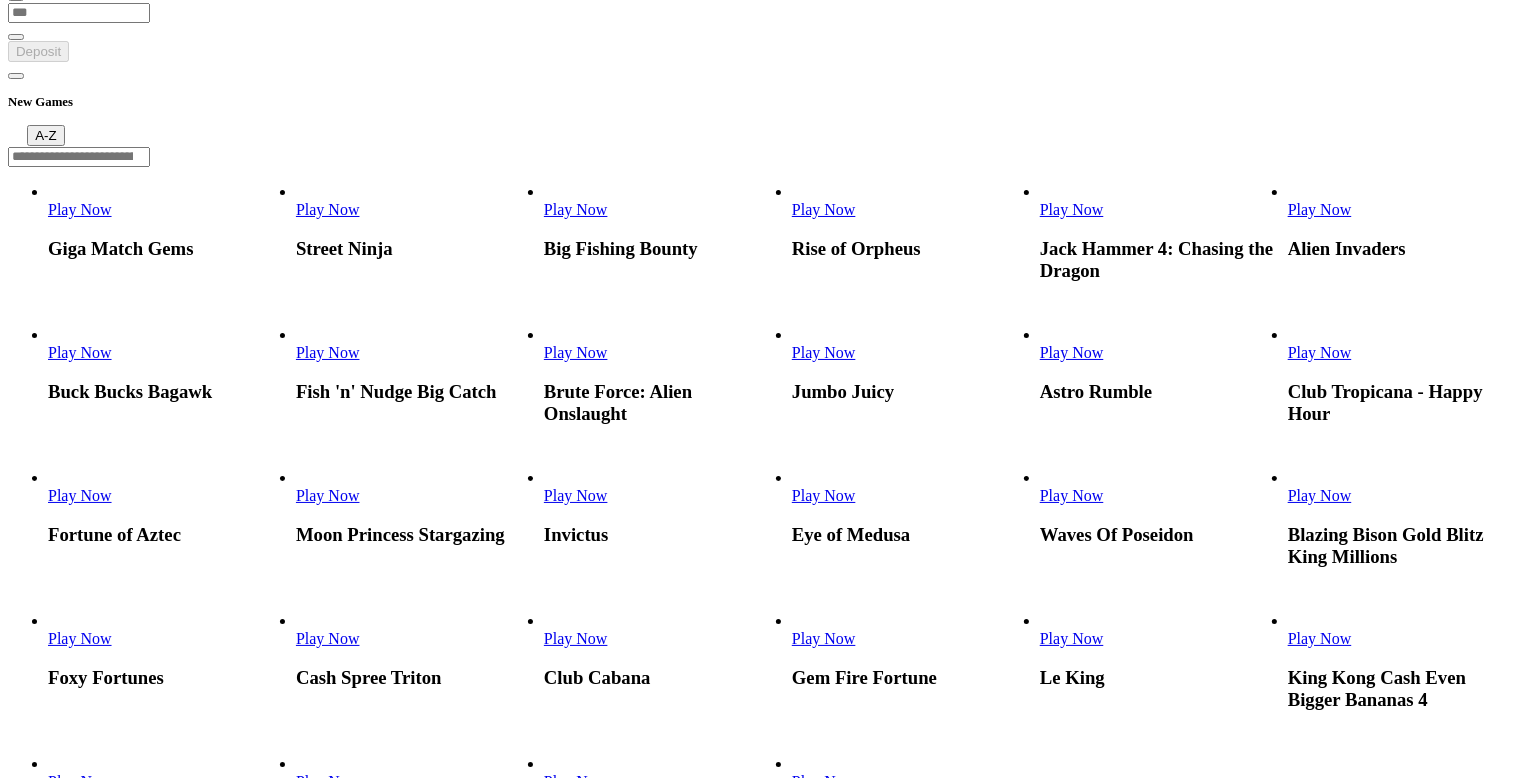 scroll, scrollTop: 600, scrollLeft: 0, axis: vertical 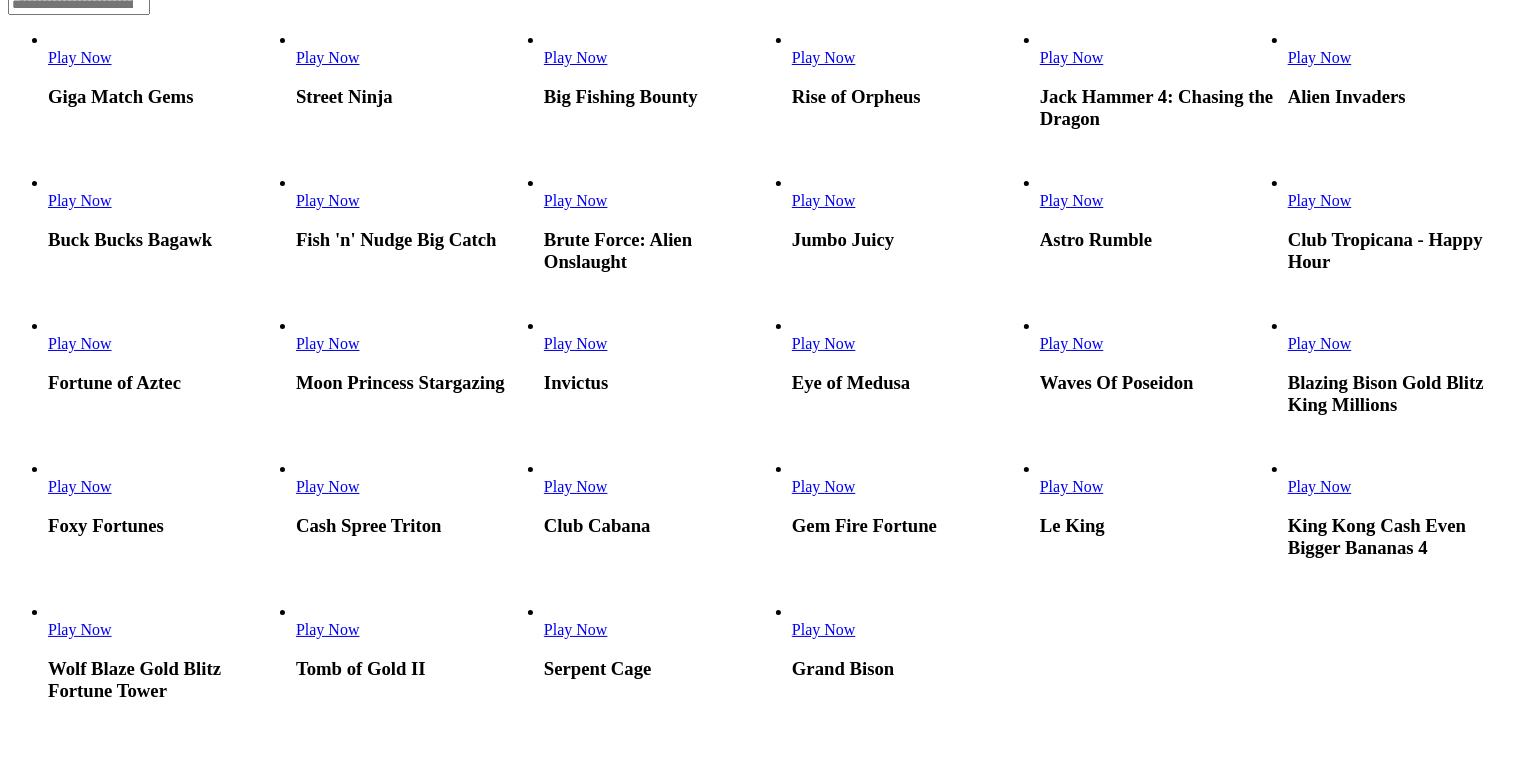 click on "Play Now" at bounding box center (1320, 486) 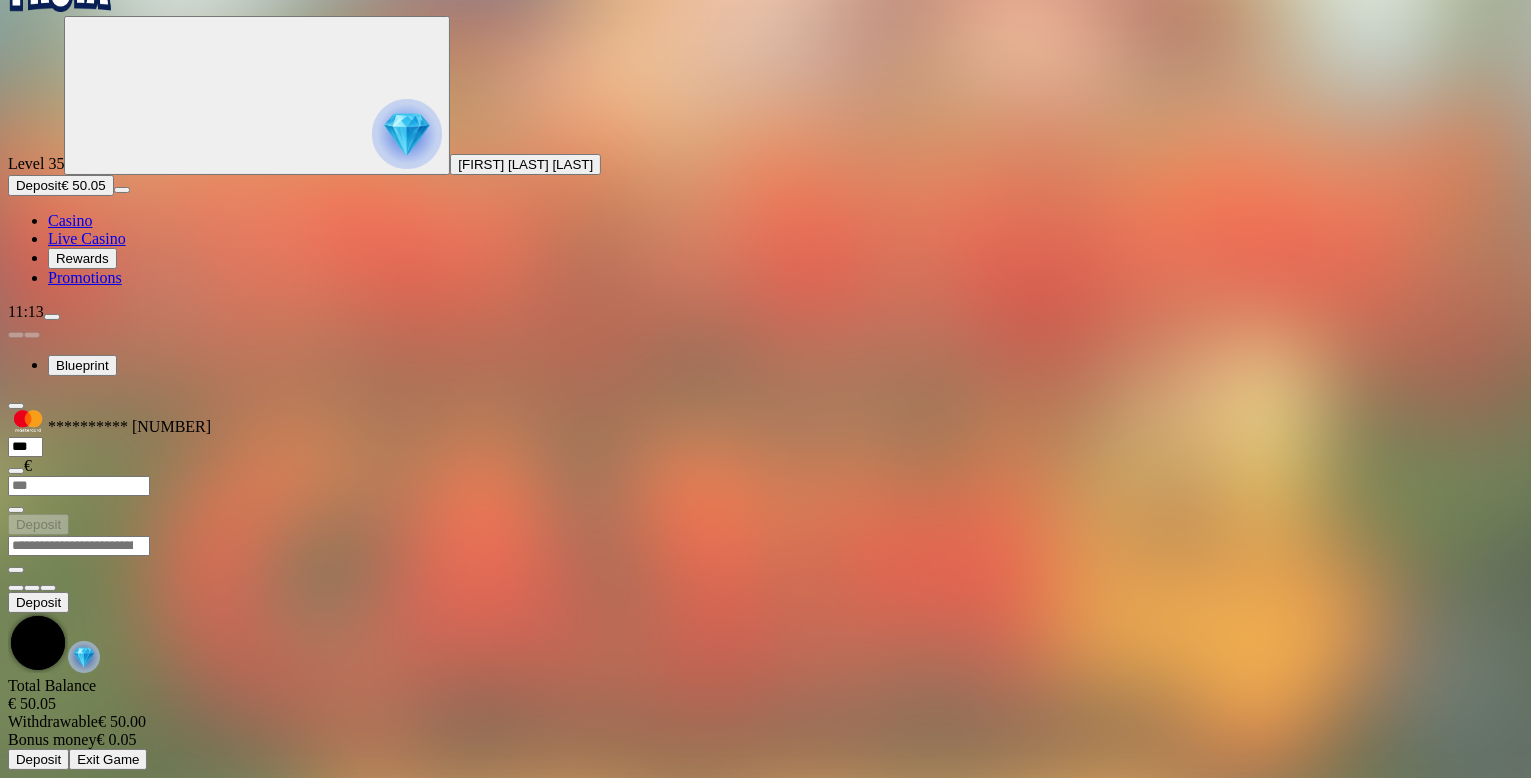 scroll, scrollTop: 0, scrollLeft: 0, axis: both 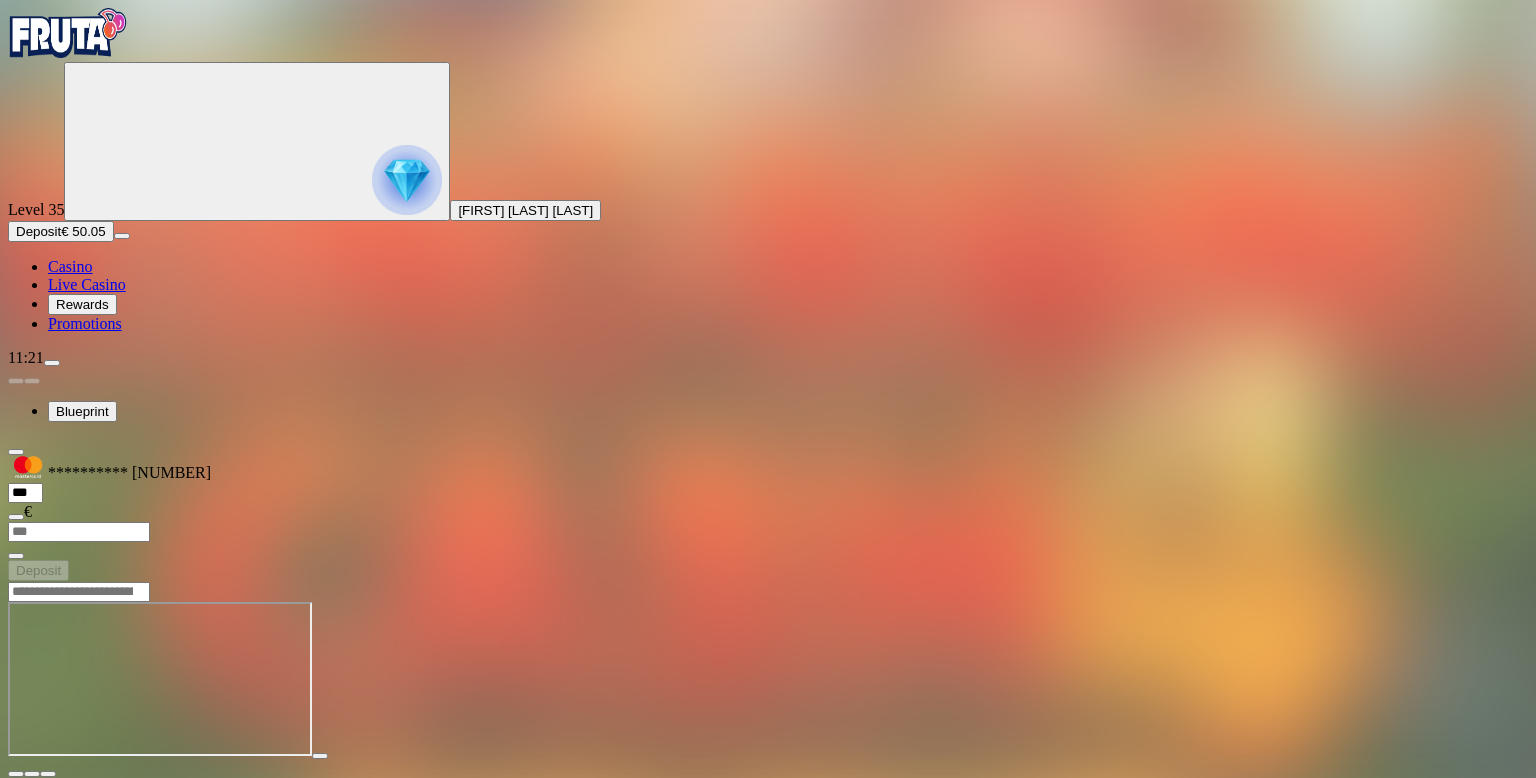 click at bounding box center (16, 774) 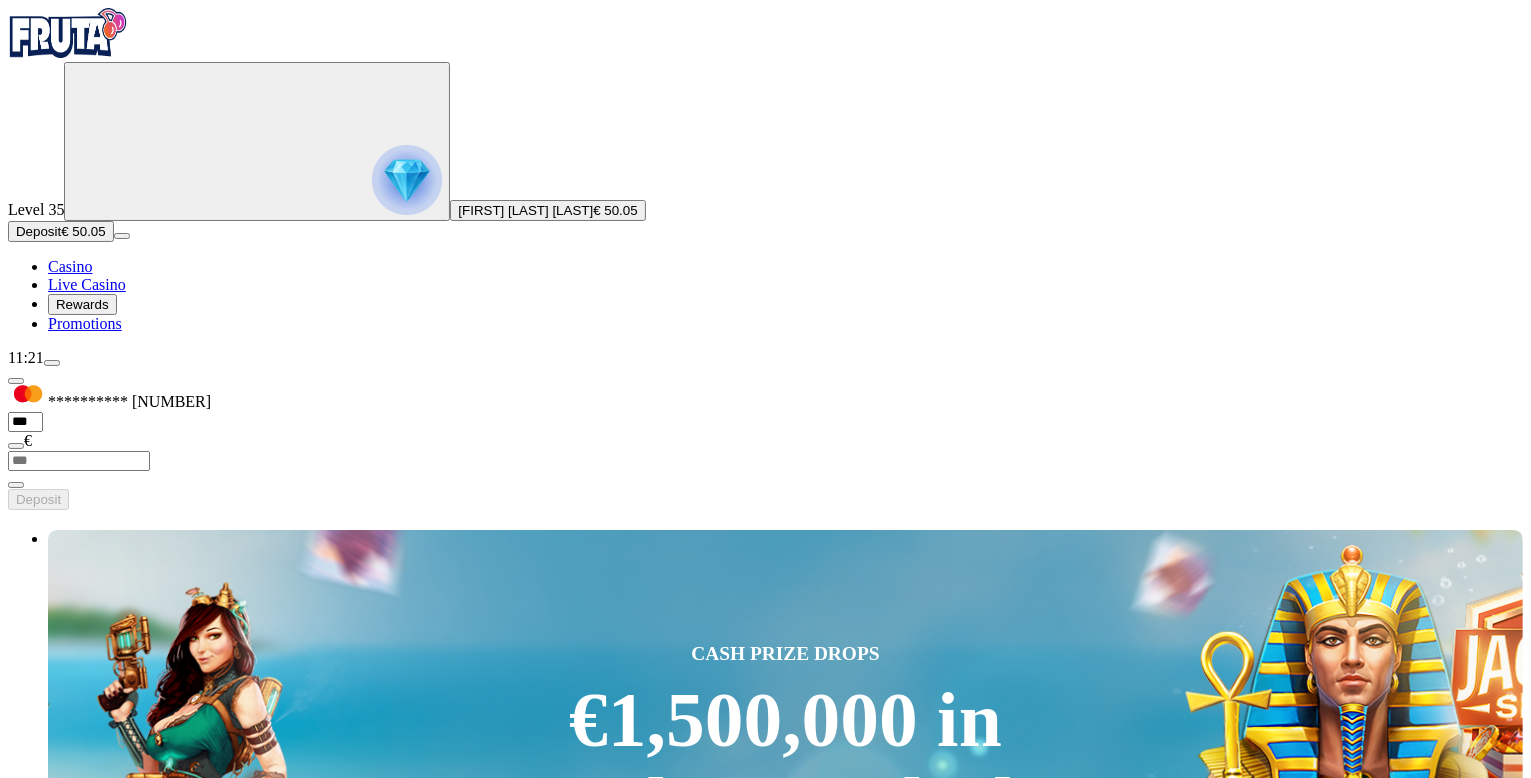 click at bounding box center [32, 3431] 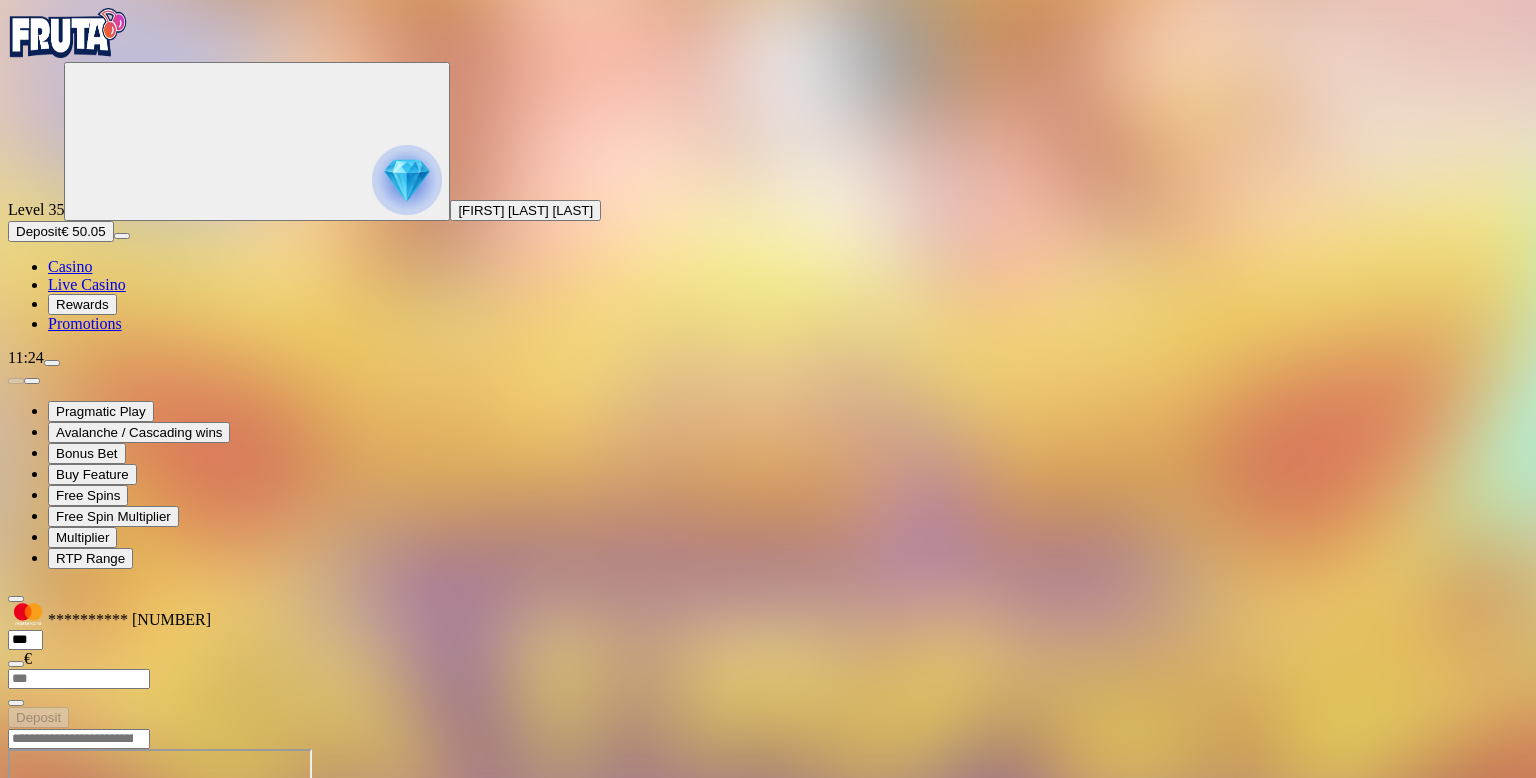 click at bounding box center [68, 33] 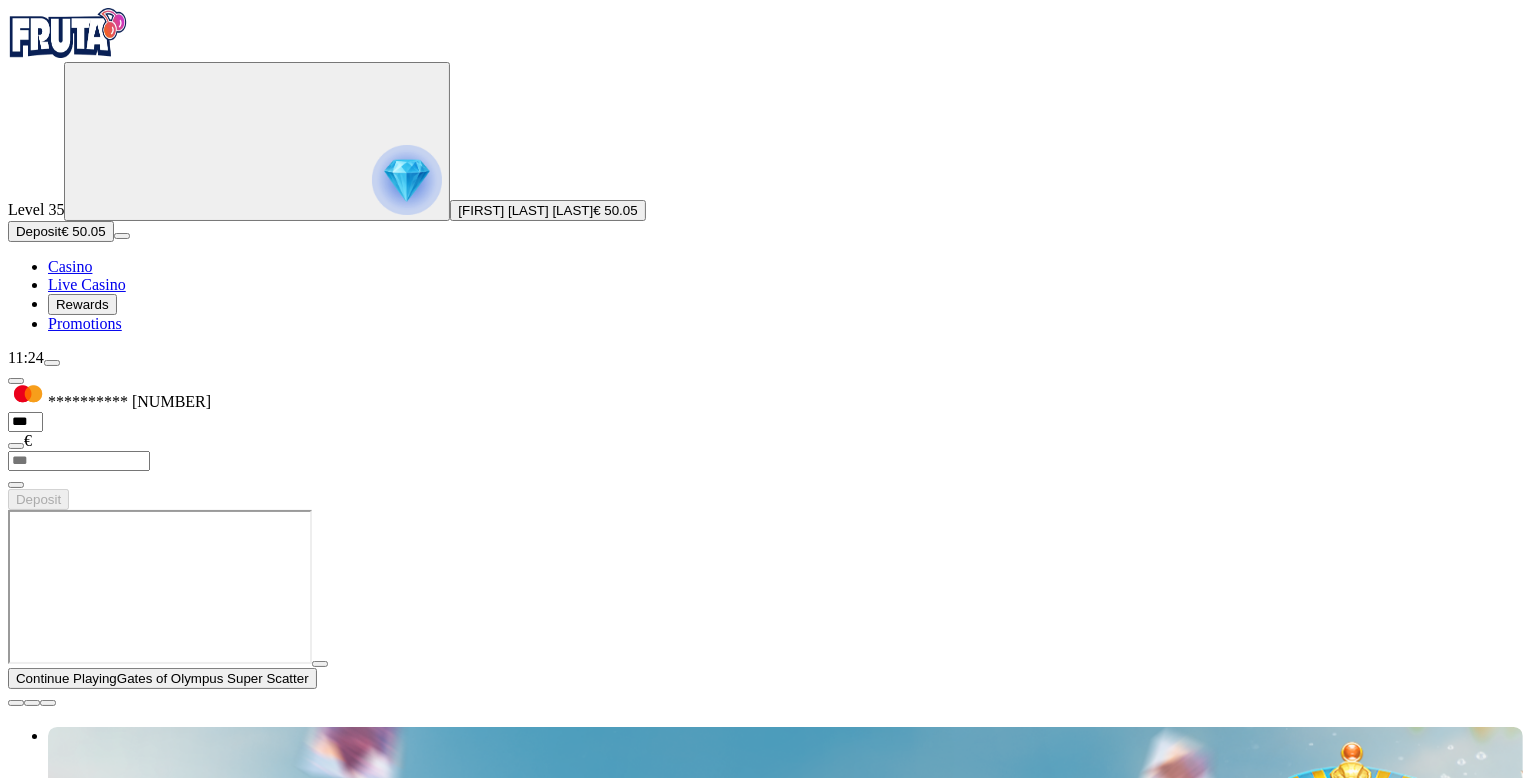click at bounding box center [320, 664] 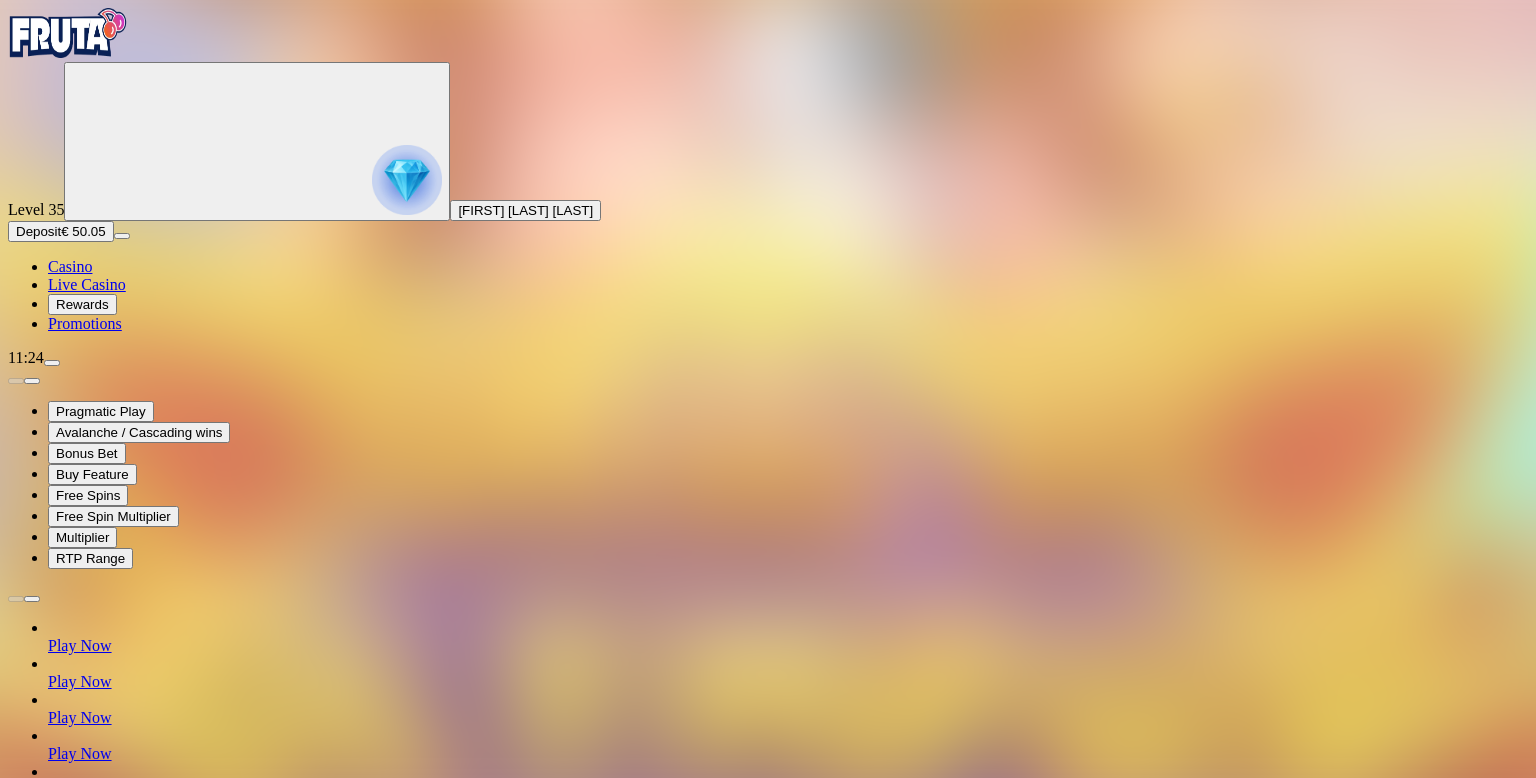 click at bounding box center [68, 33] 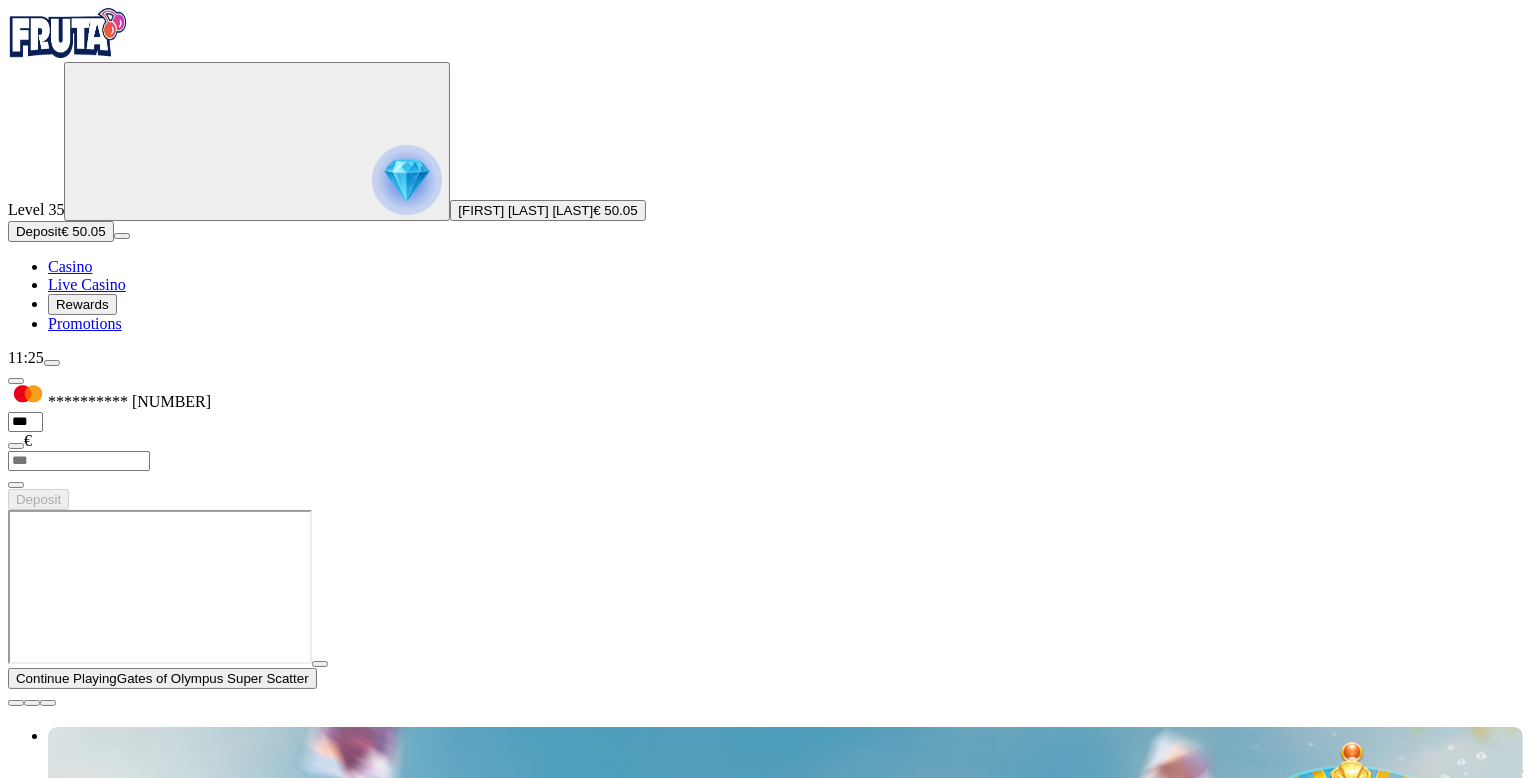 click at bounding box center [16, 703] 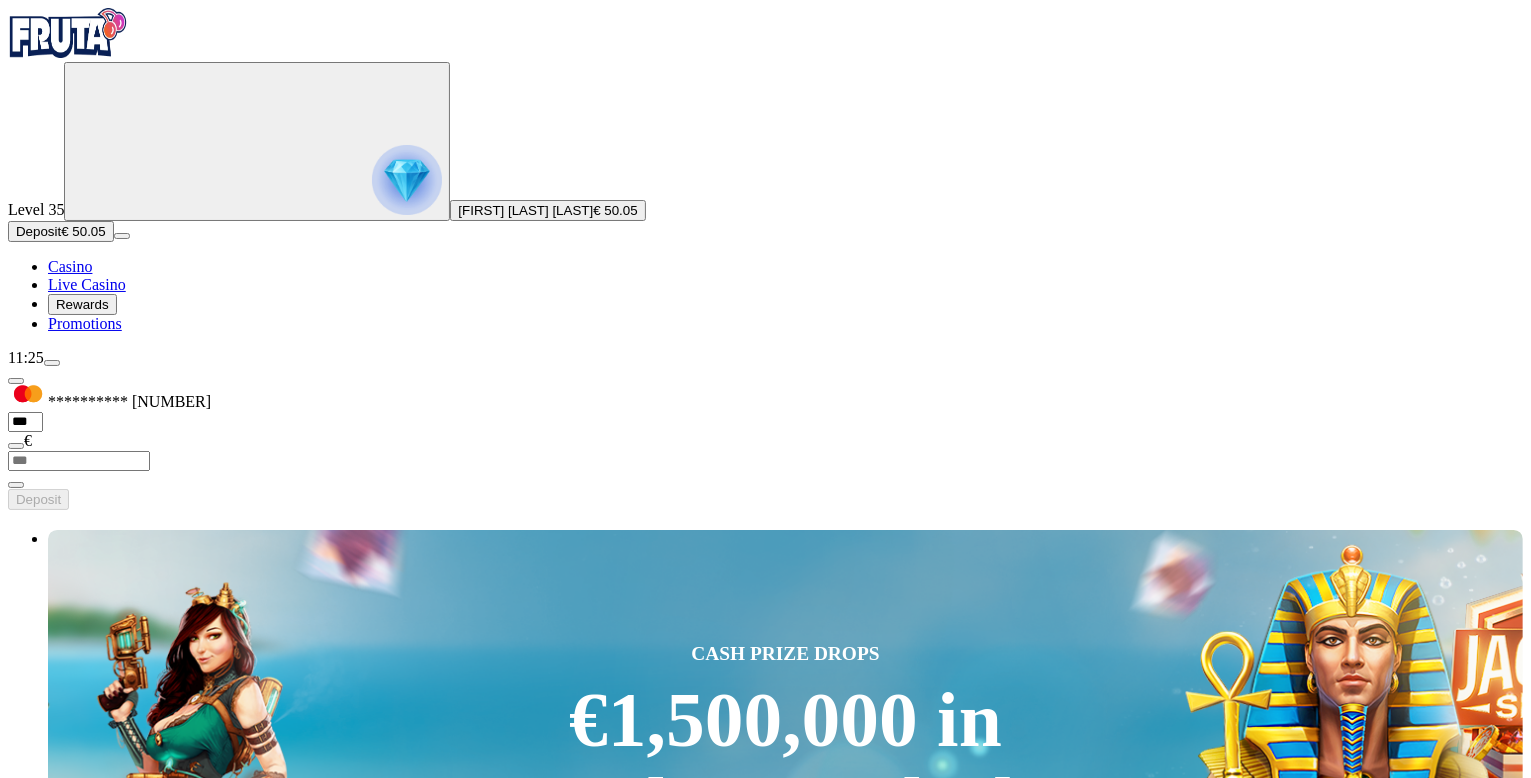 click on "Play Now Book of Atem WOWPOT Play Now Gold Blitz Play Now Fishin' Pots of Gold: Gold Blitz Play Now Jawsome Pirates Play Now Cherry Pop Deluxe Play Now Kingfisher of the Caribbean Play Now Bass Cash Deluxe Play Now Jungle Jim Gold Blitz Play Now Killroad 66 Play Now Gates of Olympus Super Scatter  Play Now Book of Arcane 100" at bounding box center (829, 3958) 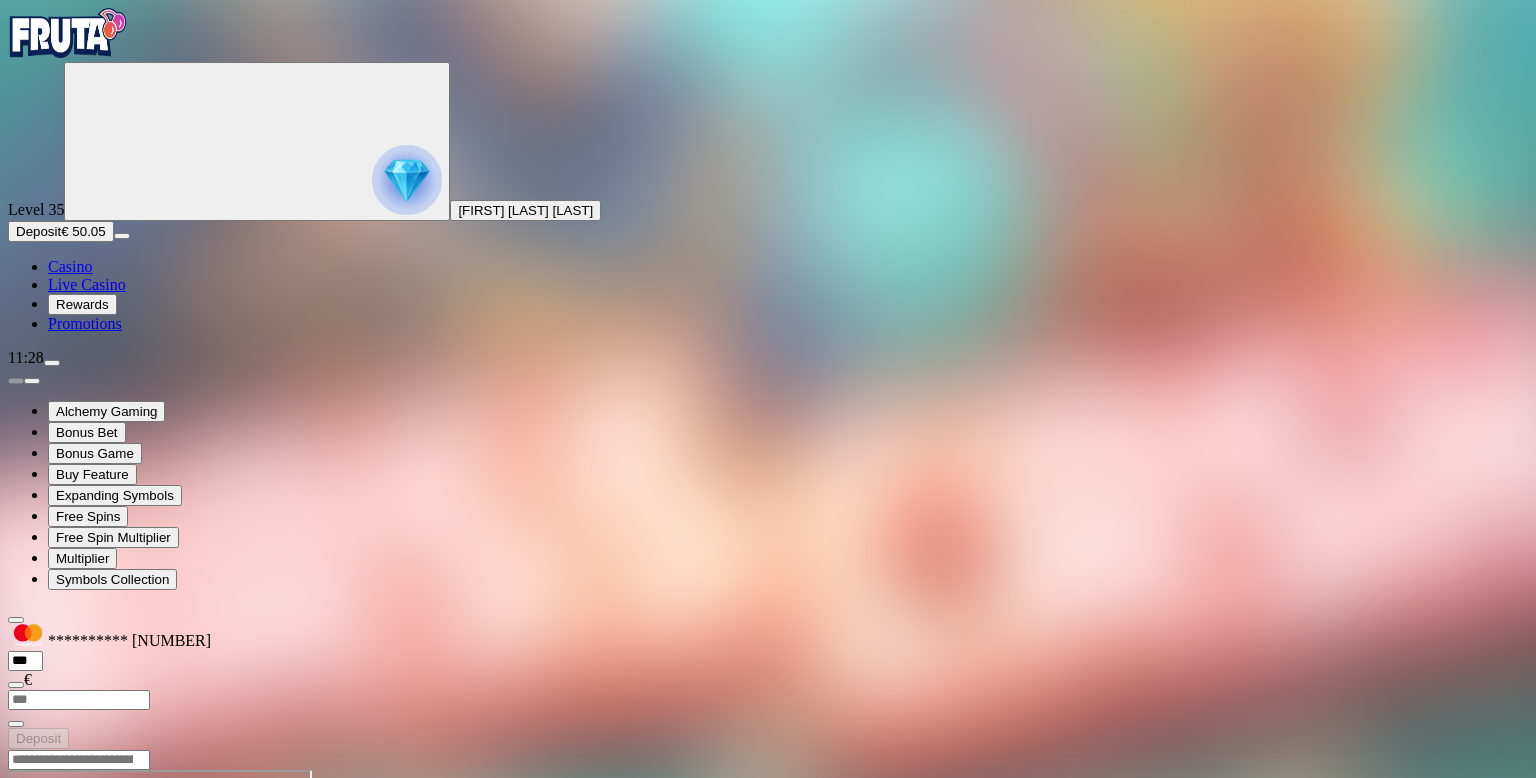 click at bounding box center [16, 942] 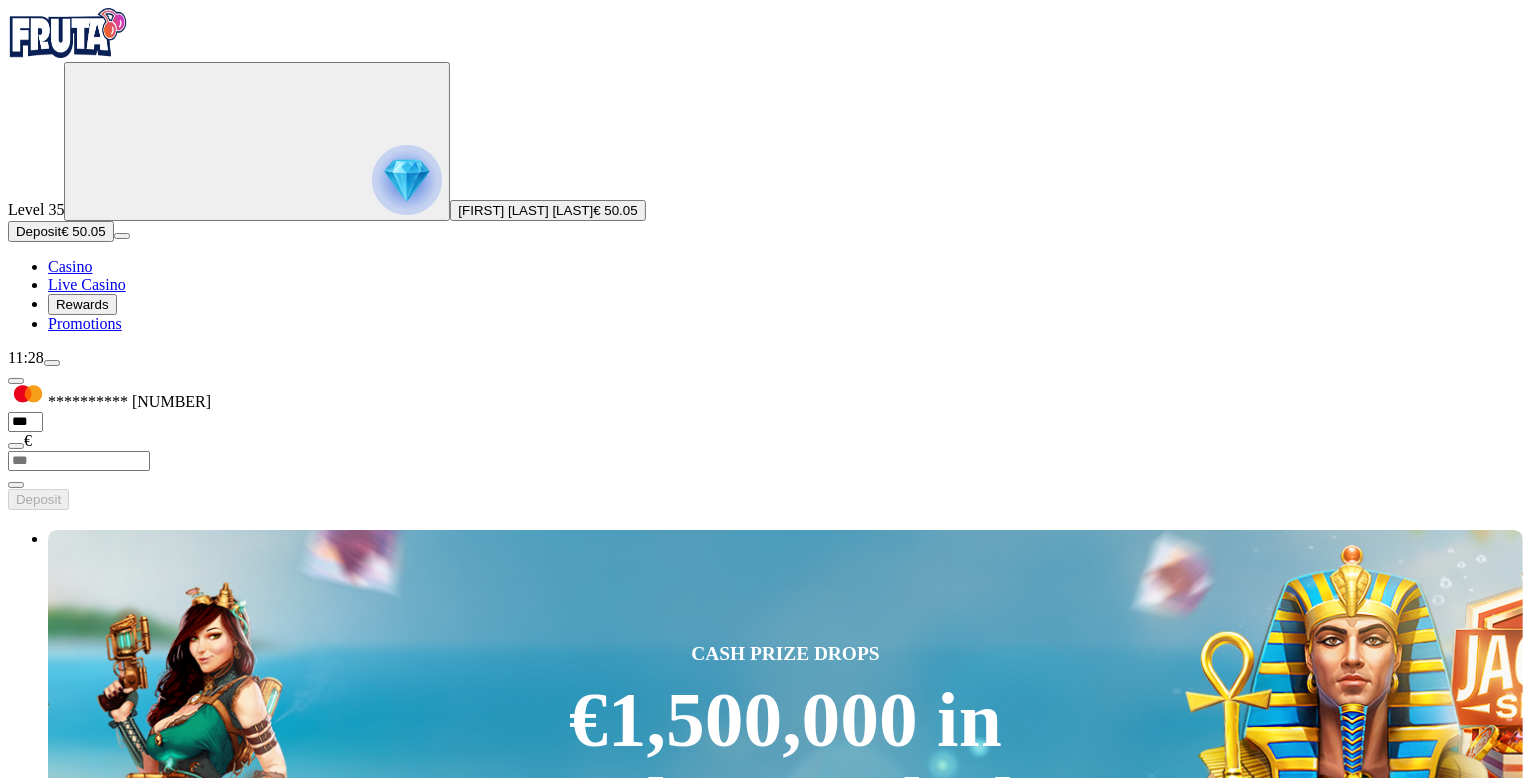 click at bounding box center [32, 3431] 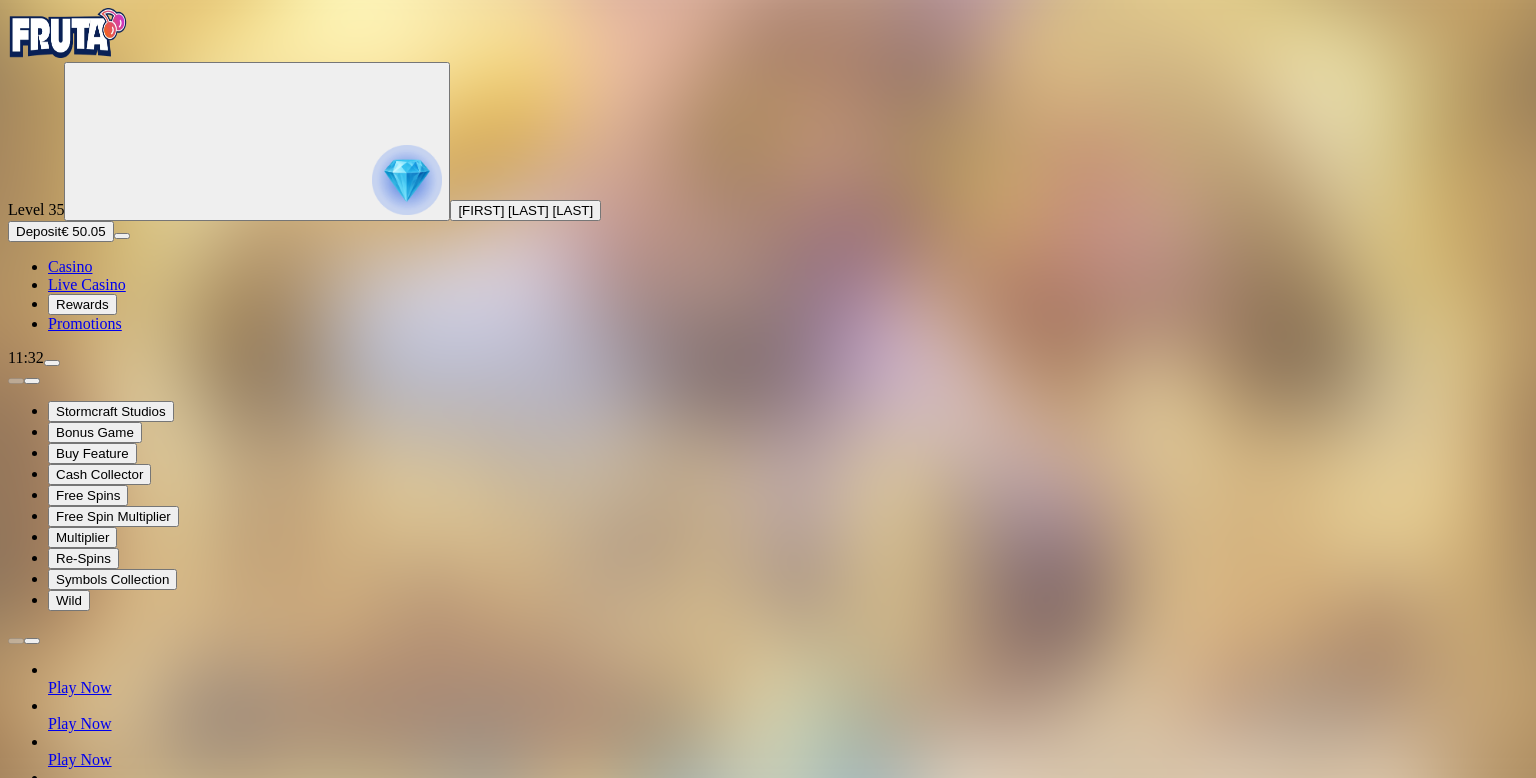 click at bounding box center [68, 33] 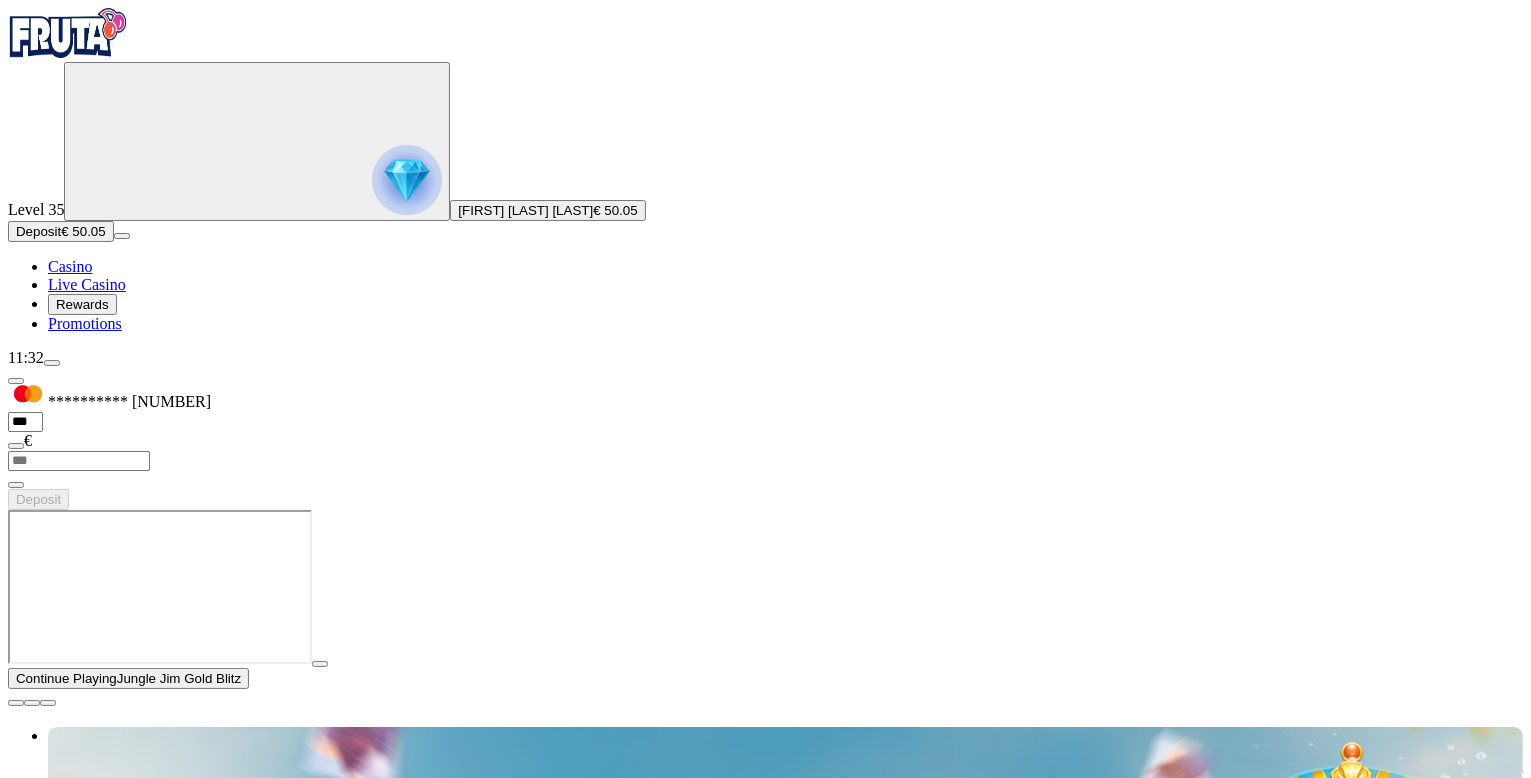click at bounding box center (16, 703) 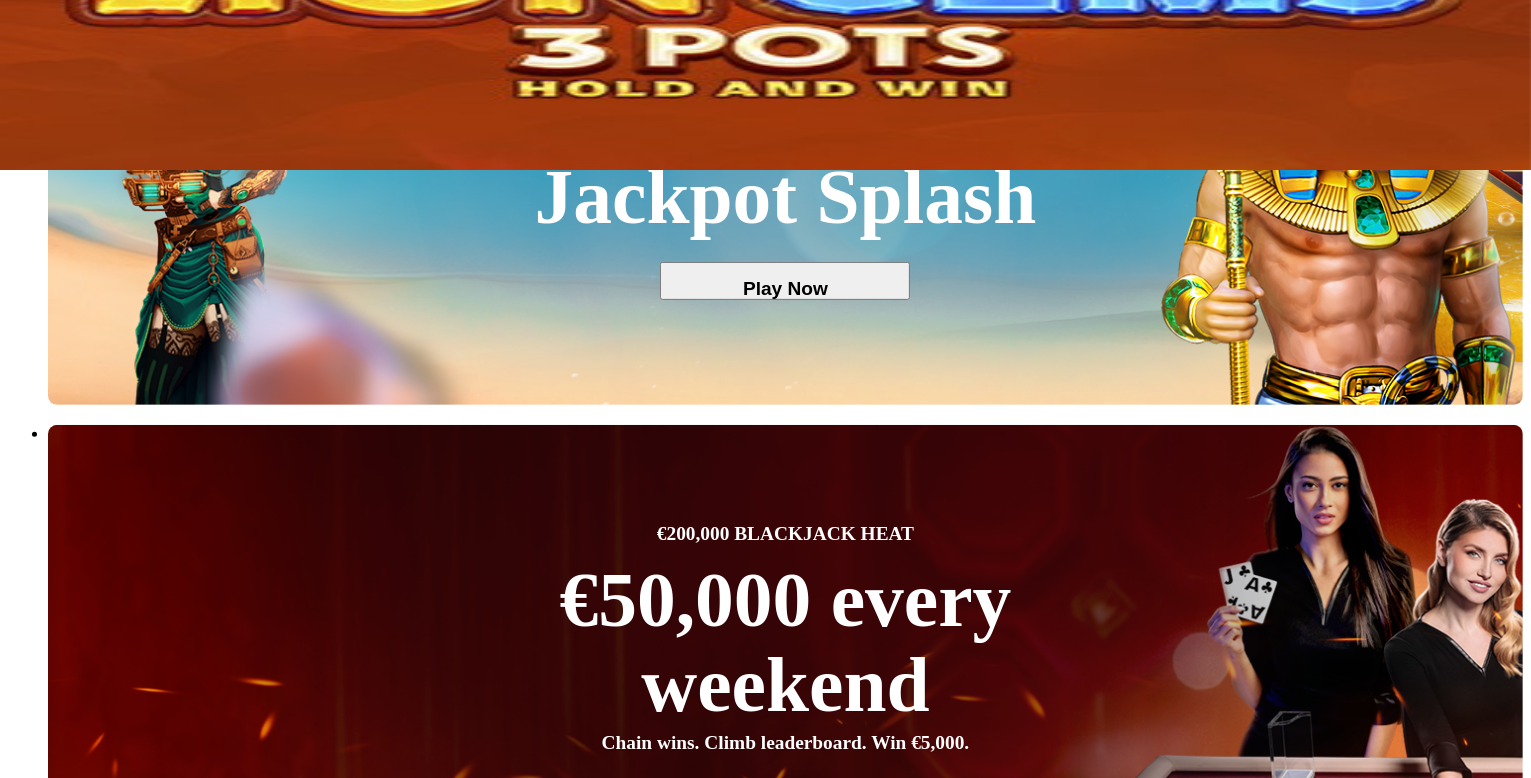 scroll, scrollTop: 920, scrollLeft: 0, axis: vertical 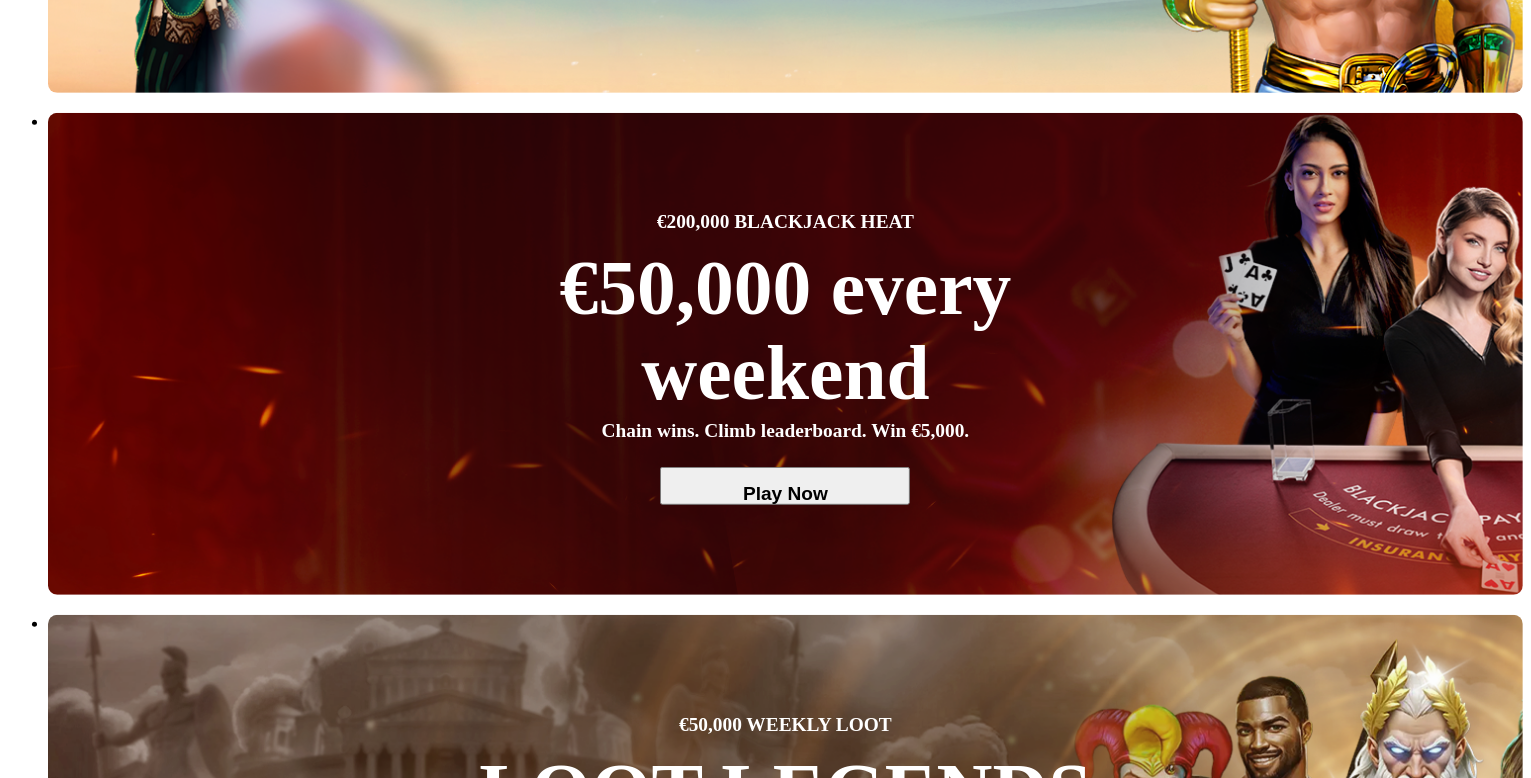 click at bounding box center [32, 4825] 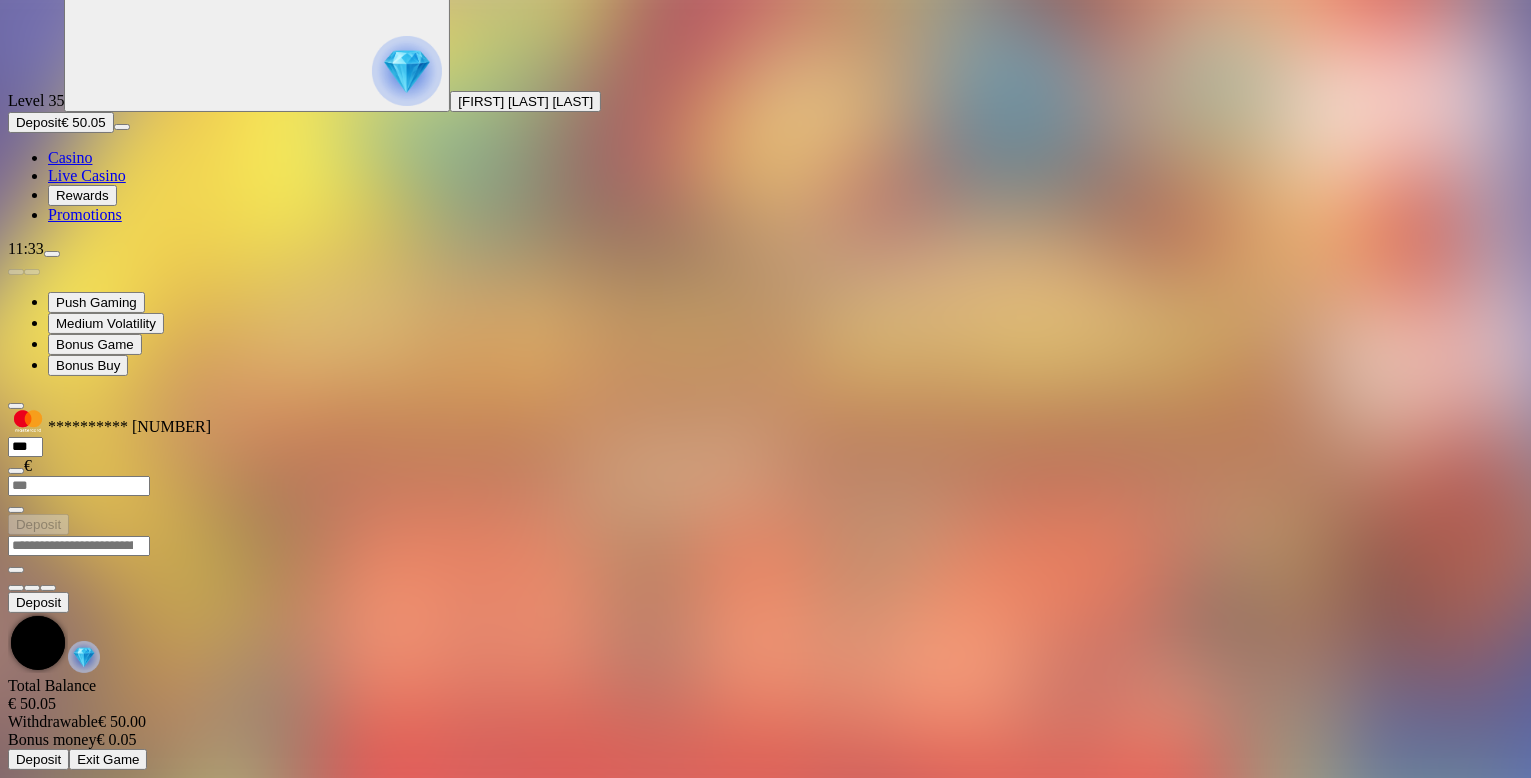 scroll, scrollTop: 0, scrollLeft: 0, axis: both 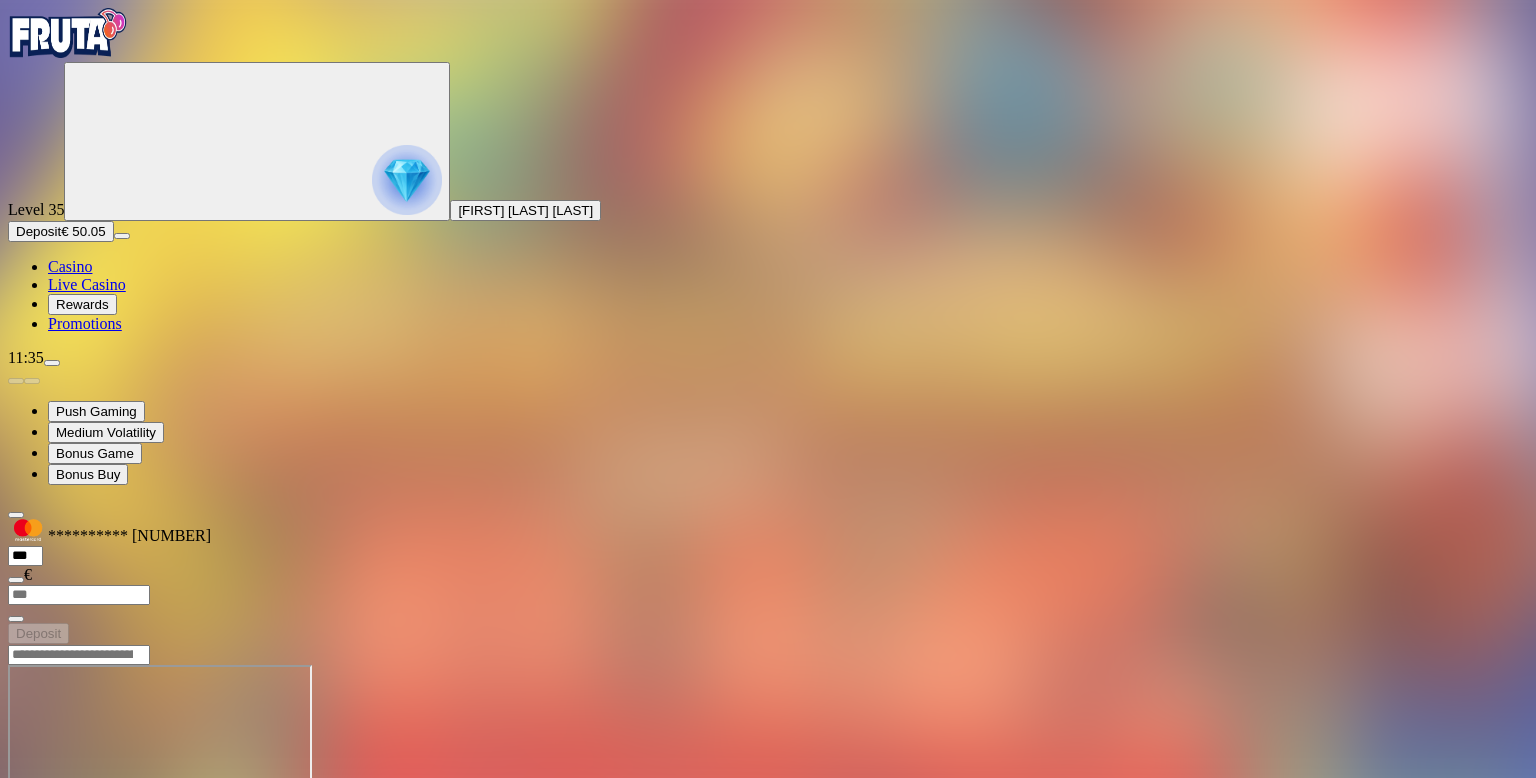 click at bounding box center (16, 837) 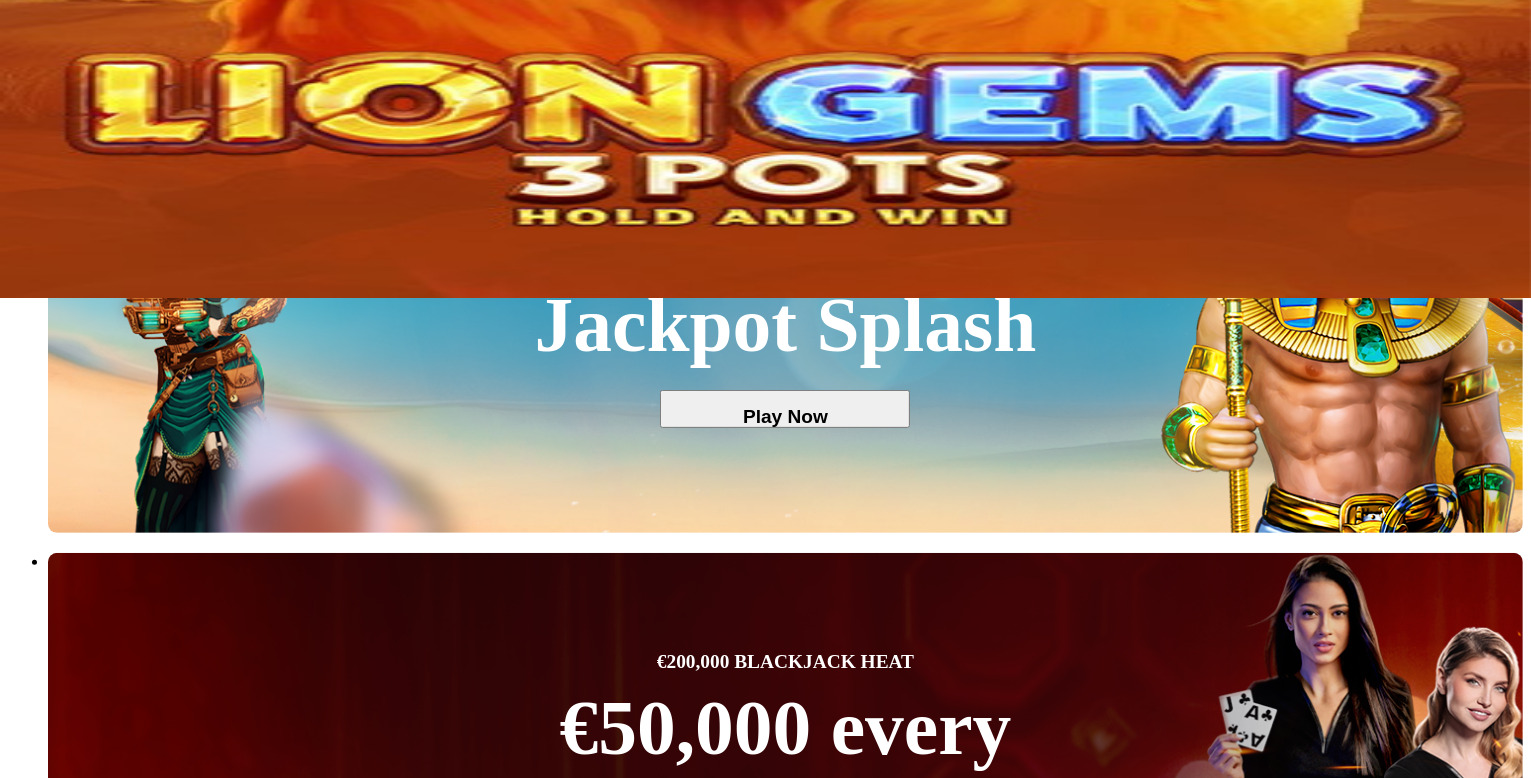 scroll, scrollTop: 360, scrollLeft: 0, axis: vertical 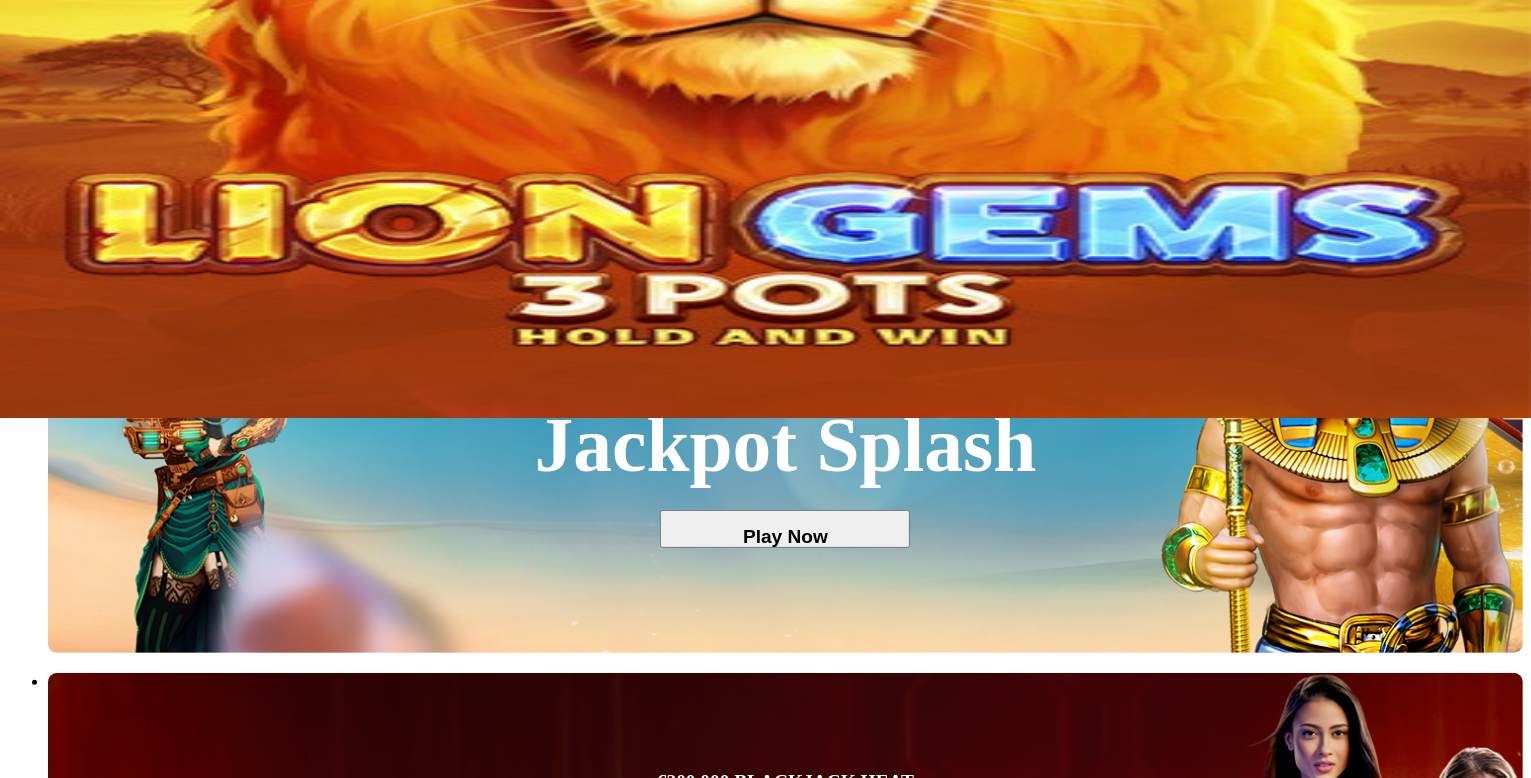 click on "Play Now" at bounding box center (80, 3117) 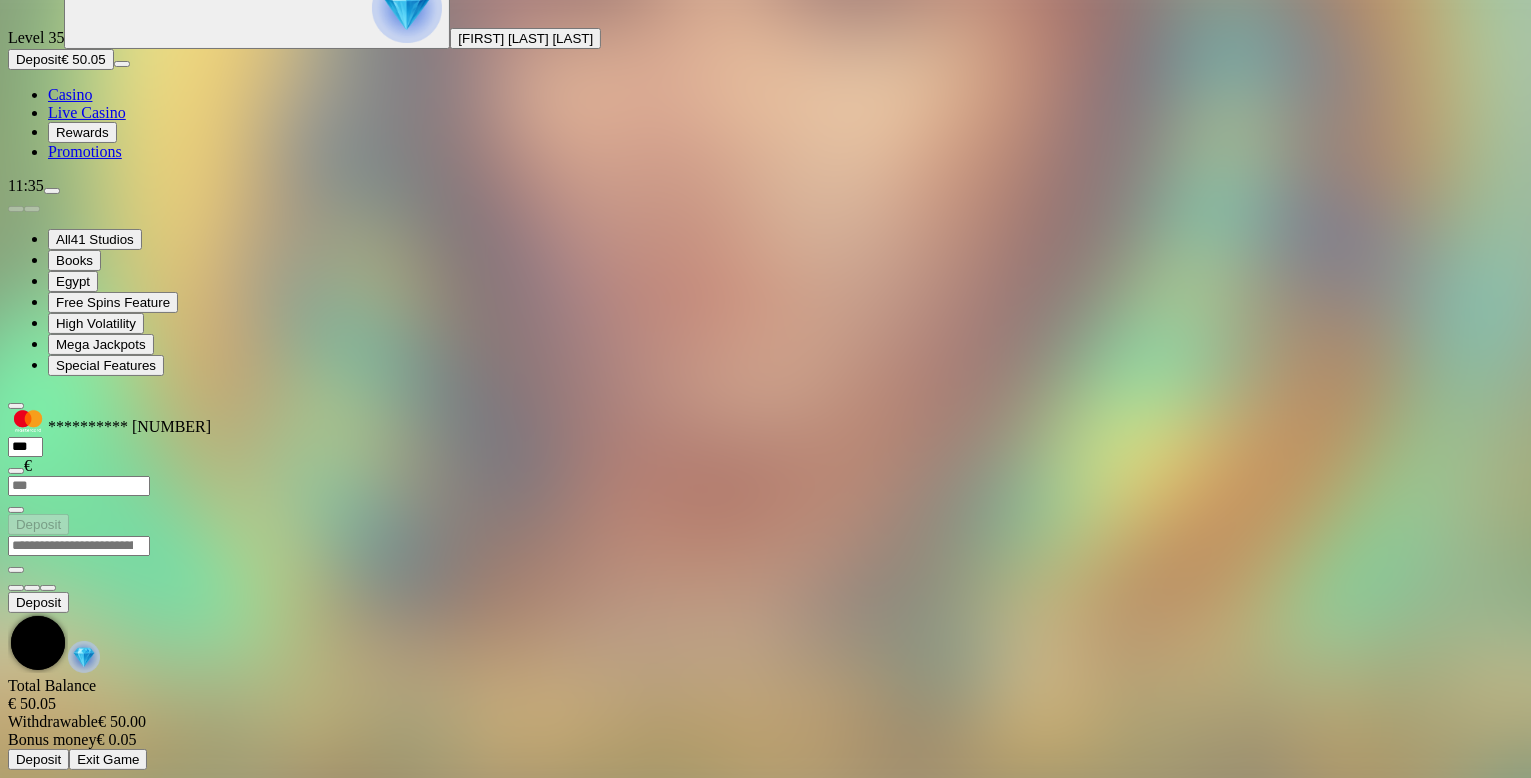 scroll, scrollTop: 0, scrollLeft: 0, axis: both 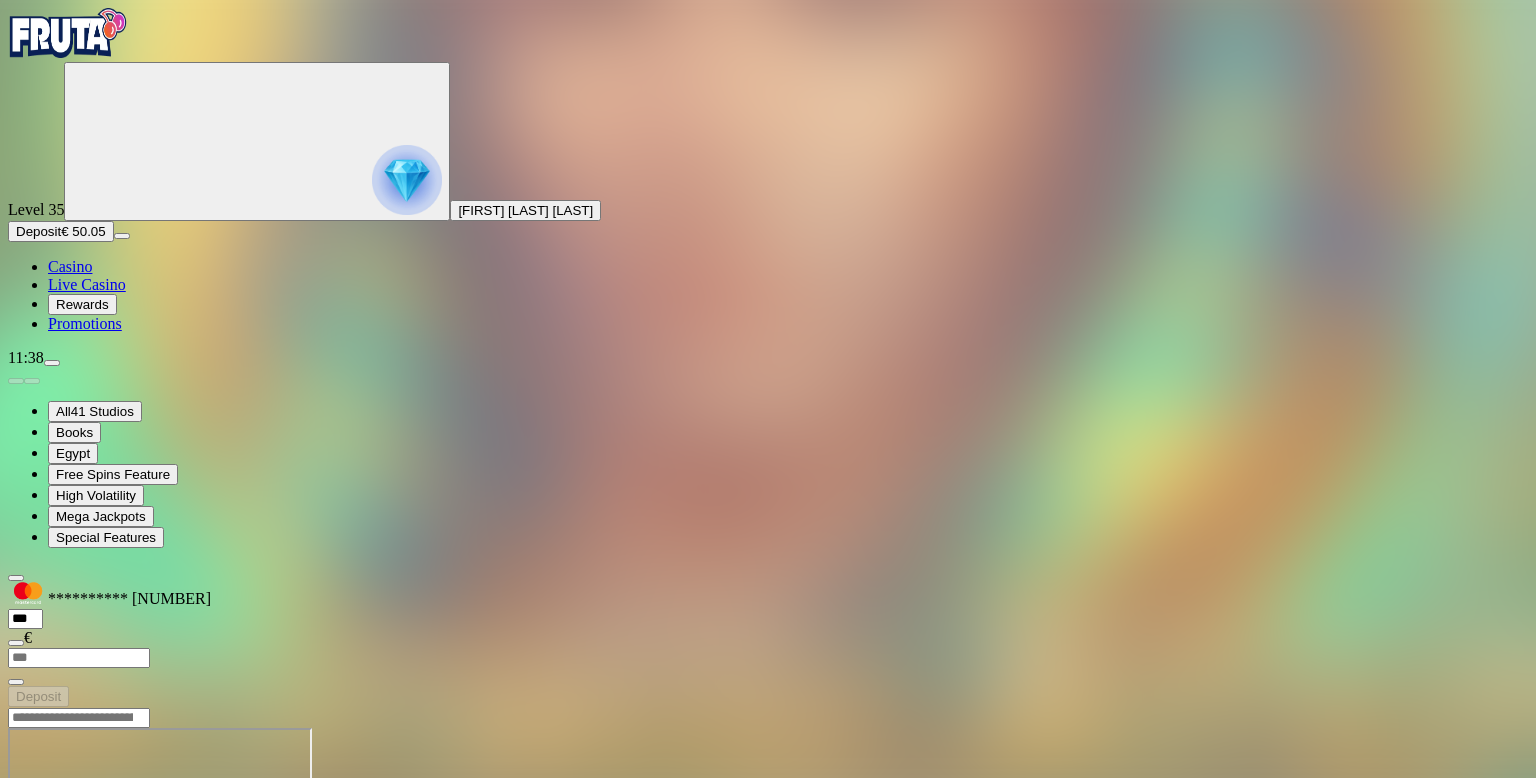 click at bounding box center (16, 900) 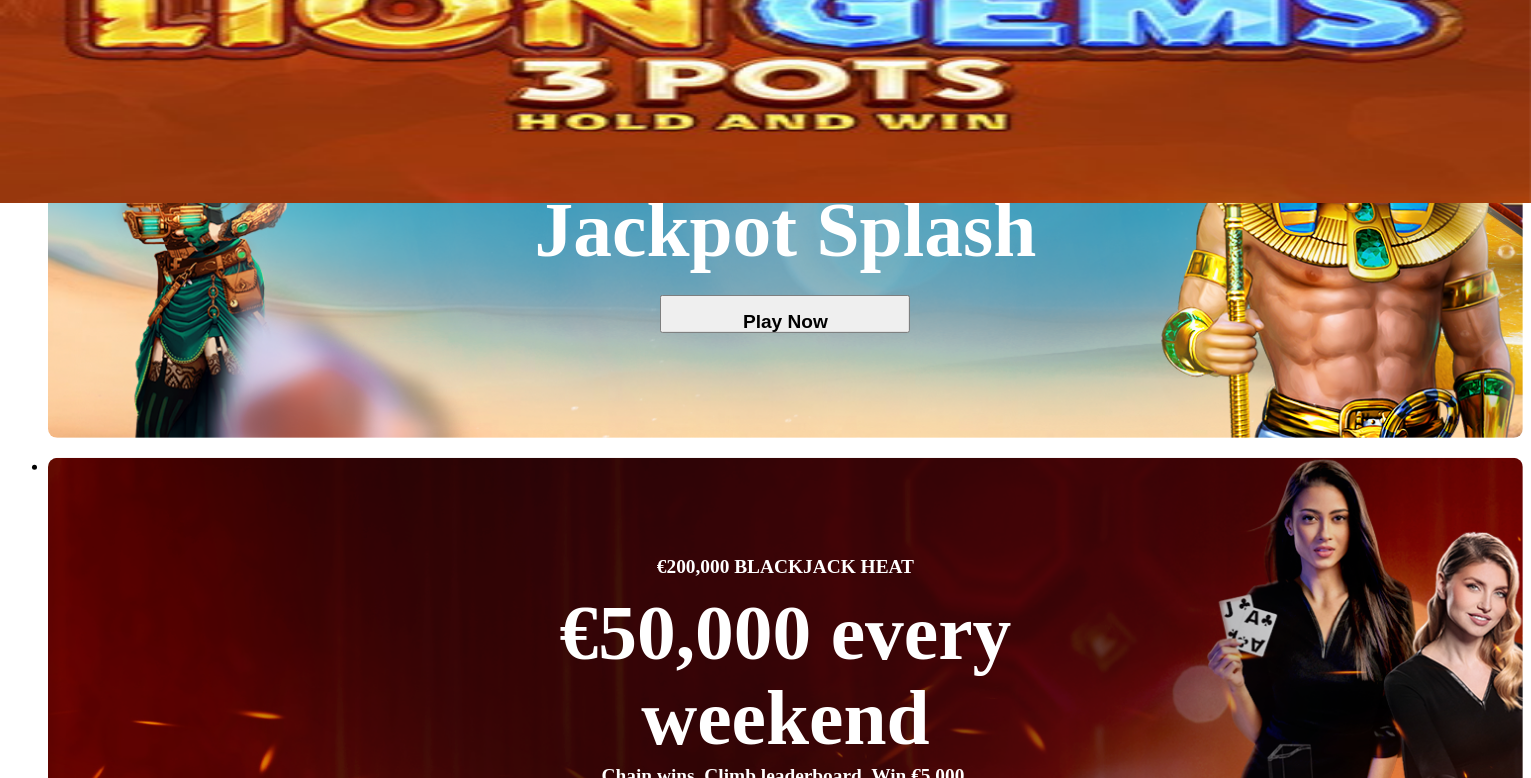 scroll, scrollTop: 790, scrollLeft: 0, axis: vertical 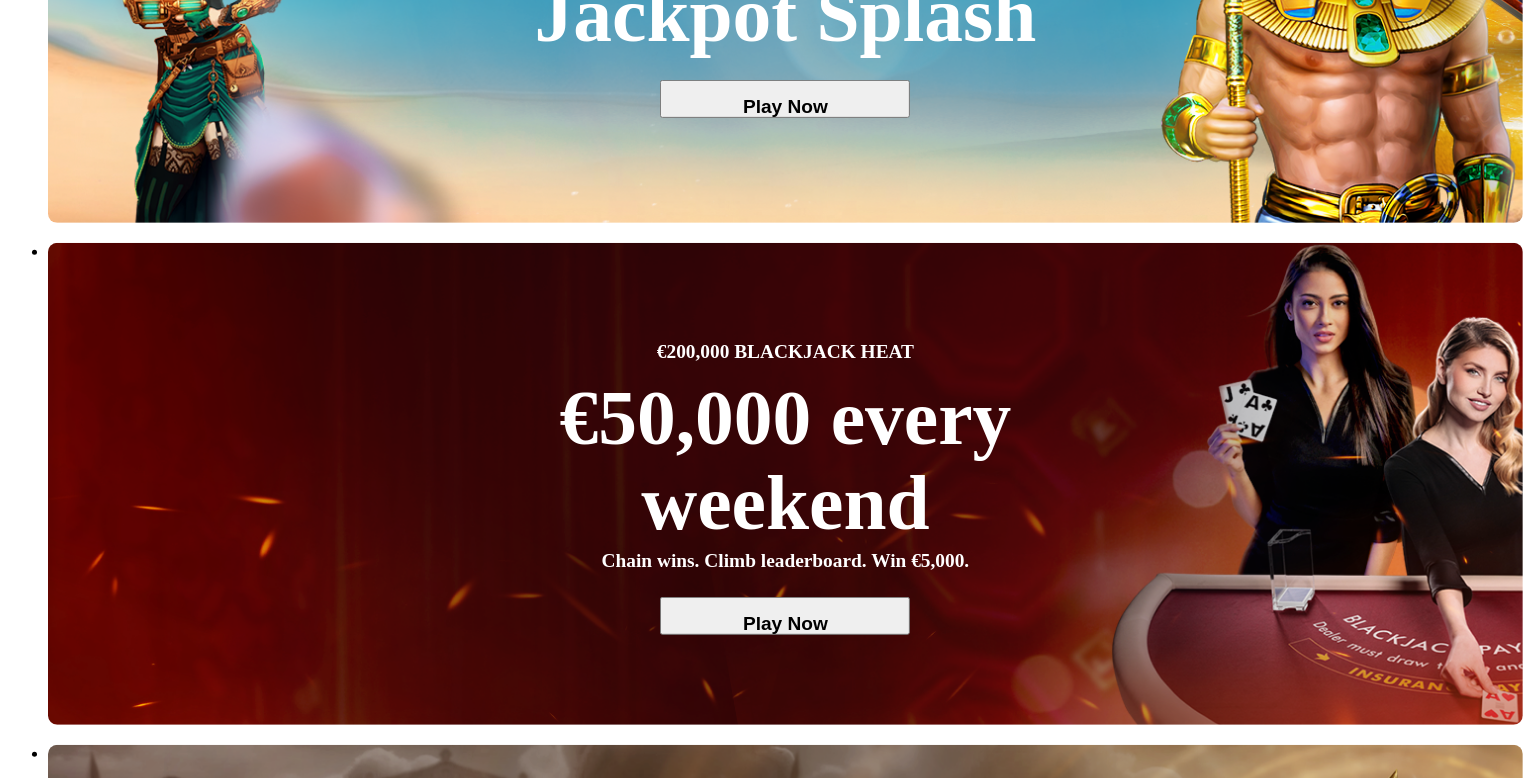 click on "View All" at bounding box center [1506, 4886] 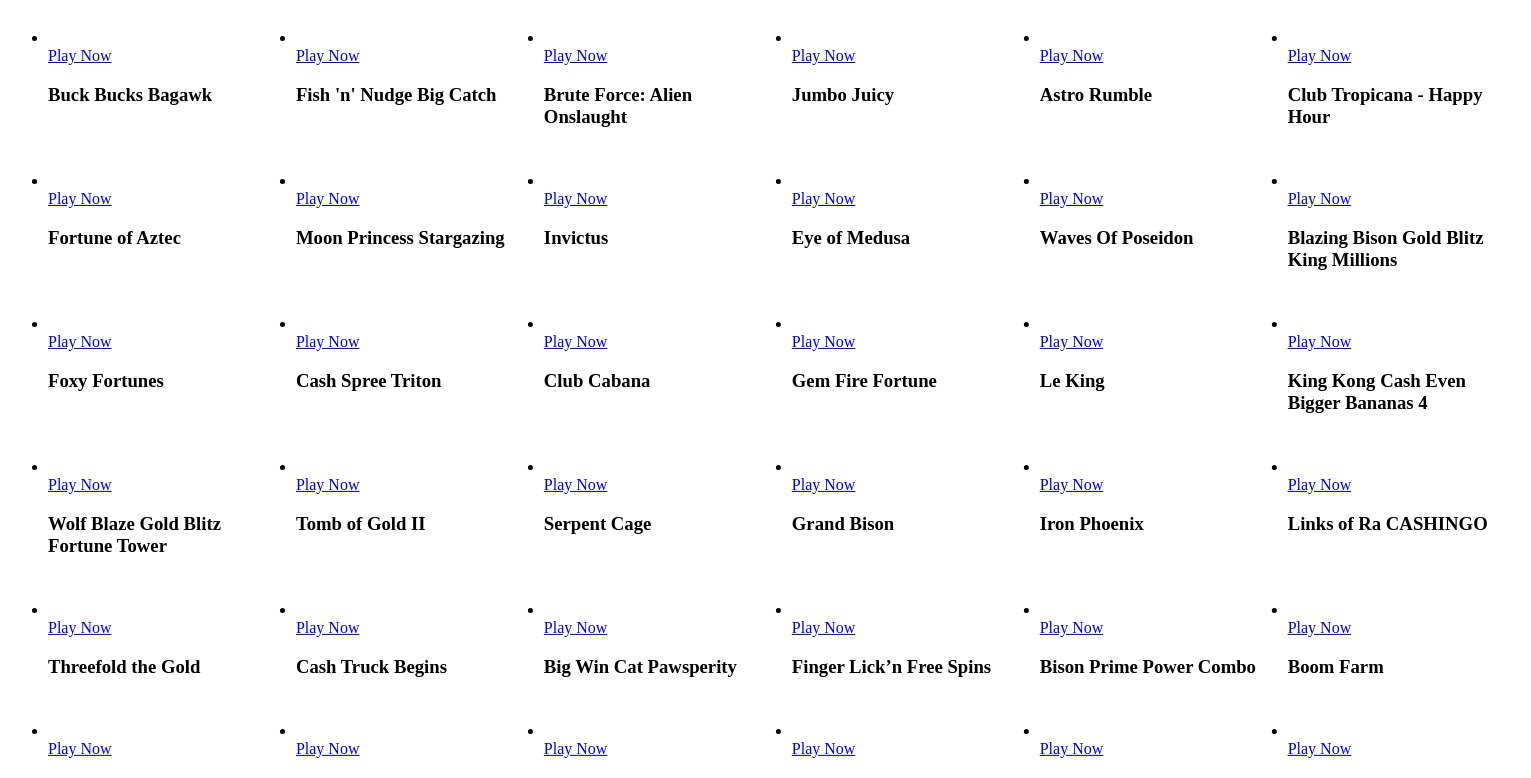scroll, scrollTop: 800, scrollLeft: 0, axis: vertical 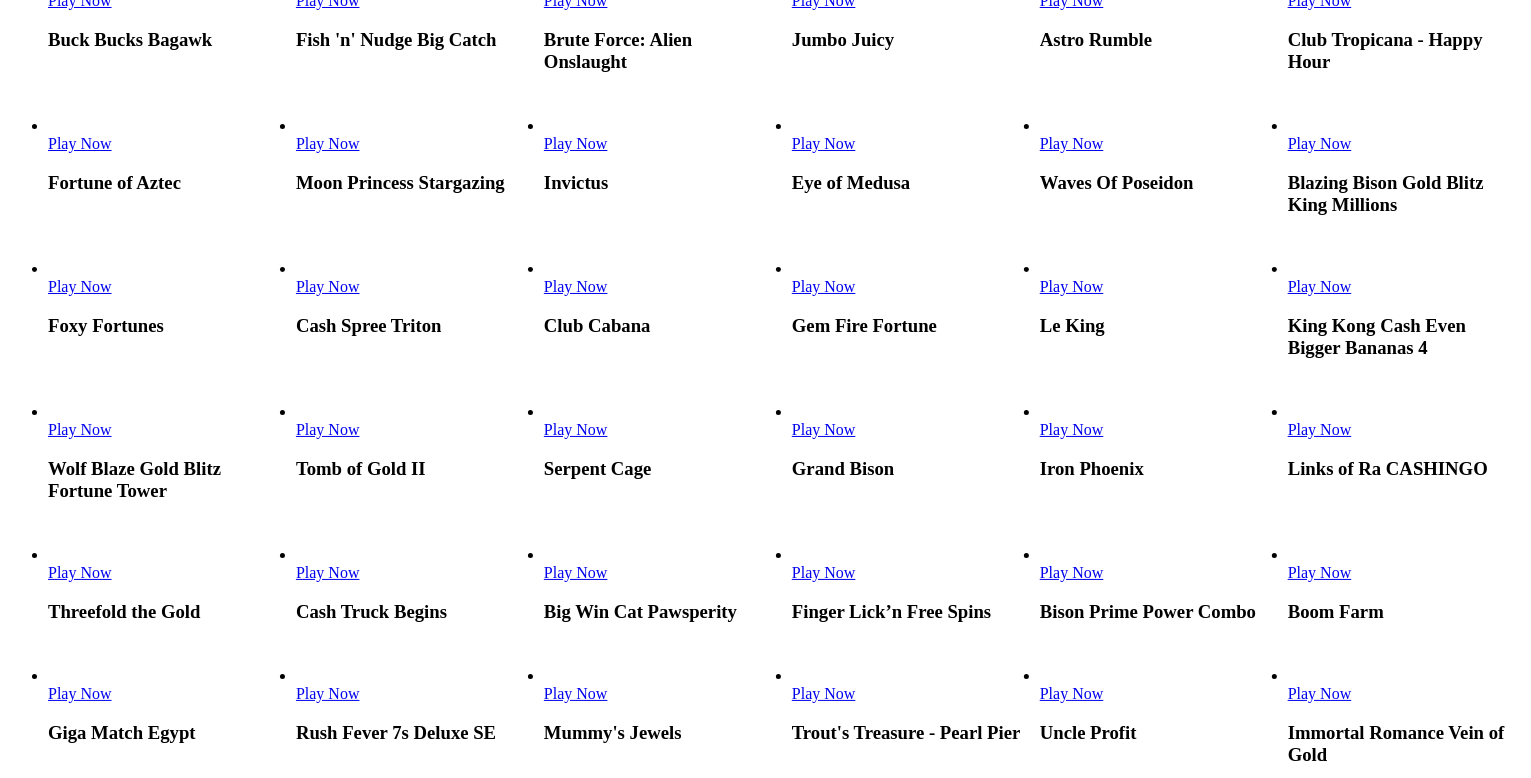 click on "Play Now" at bounding box center (1072, 286) 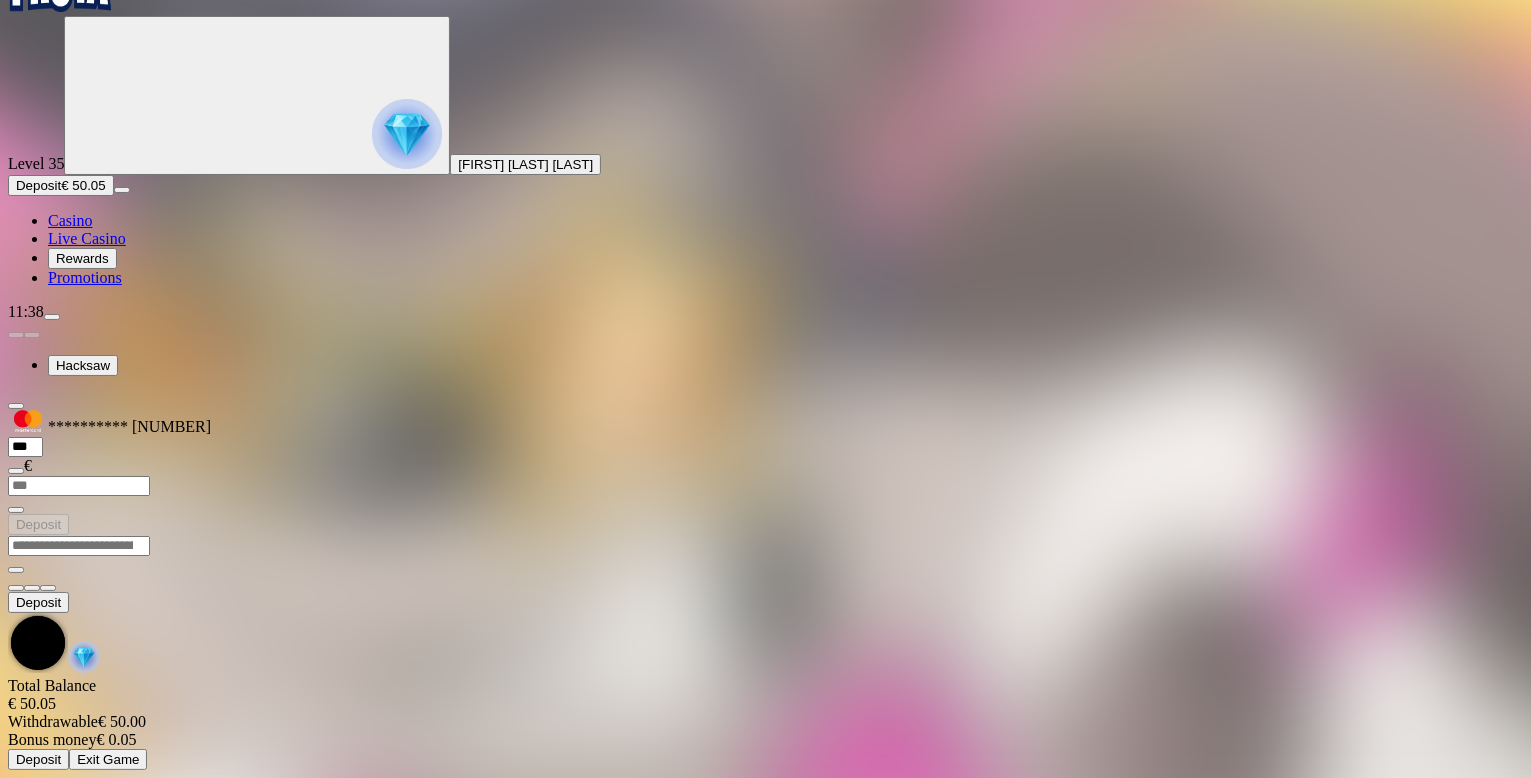 scroll, scrollTop: 0, scrollLeft: 0, axis: both 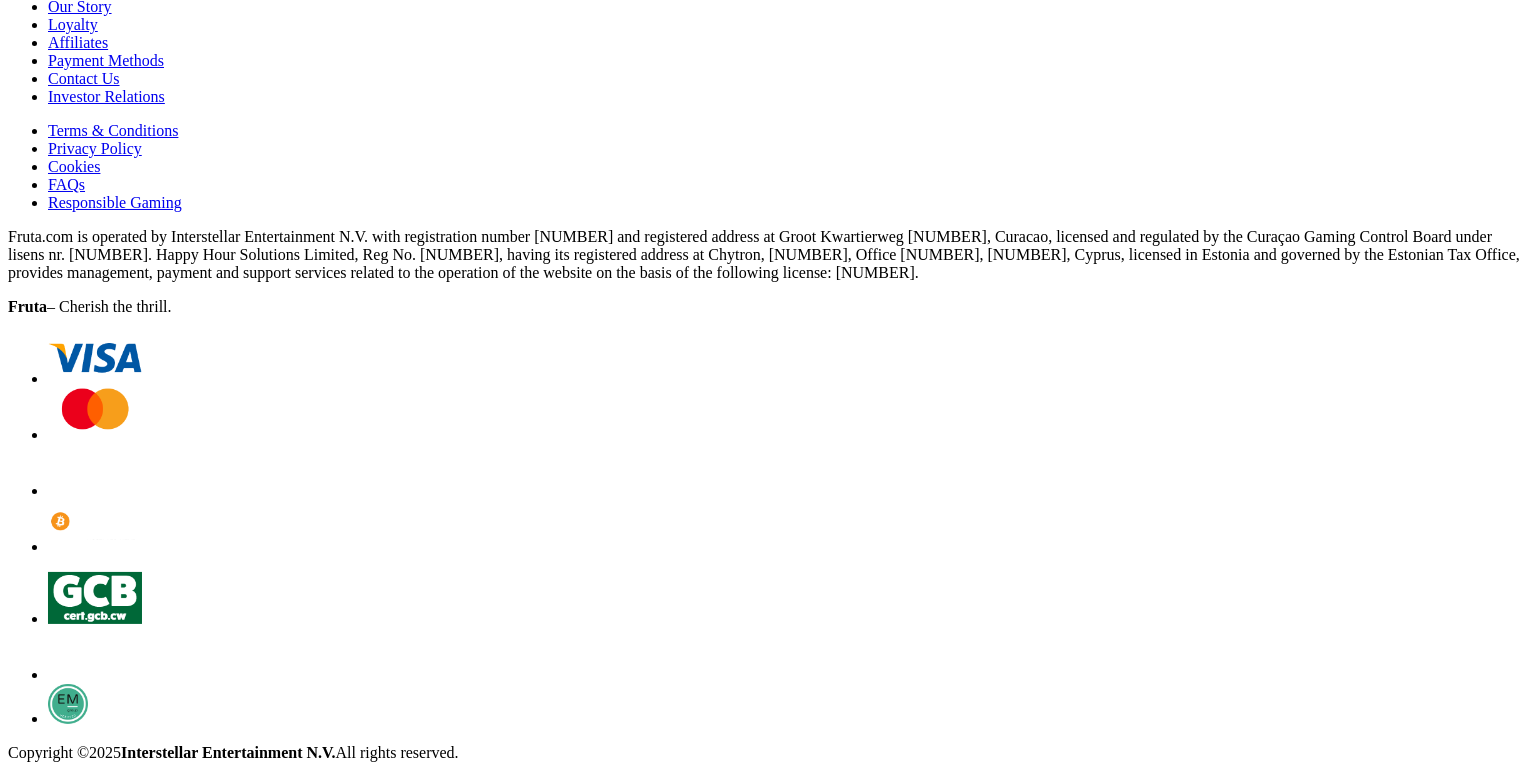 click on "Play Now" at bounding box center [824, -622] 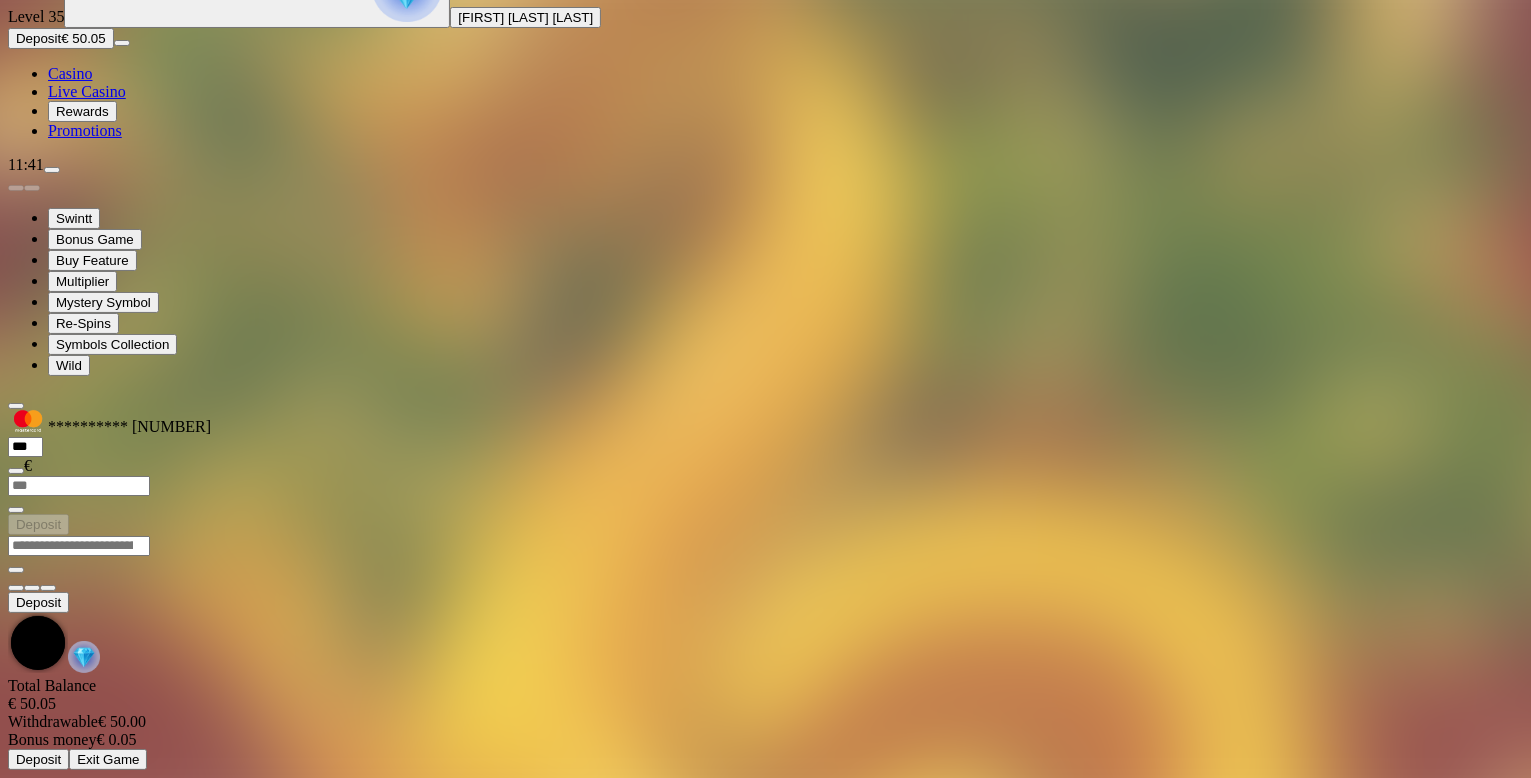 scroll, scrollTop: 0, scrollLeft: 0, axis: both 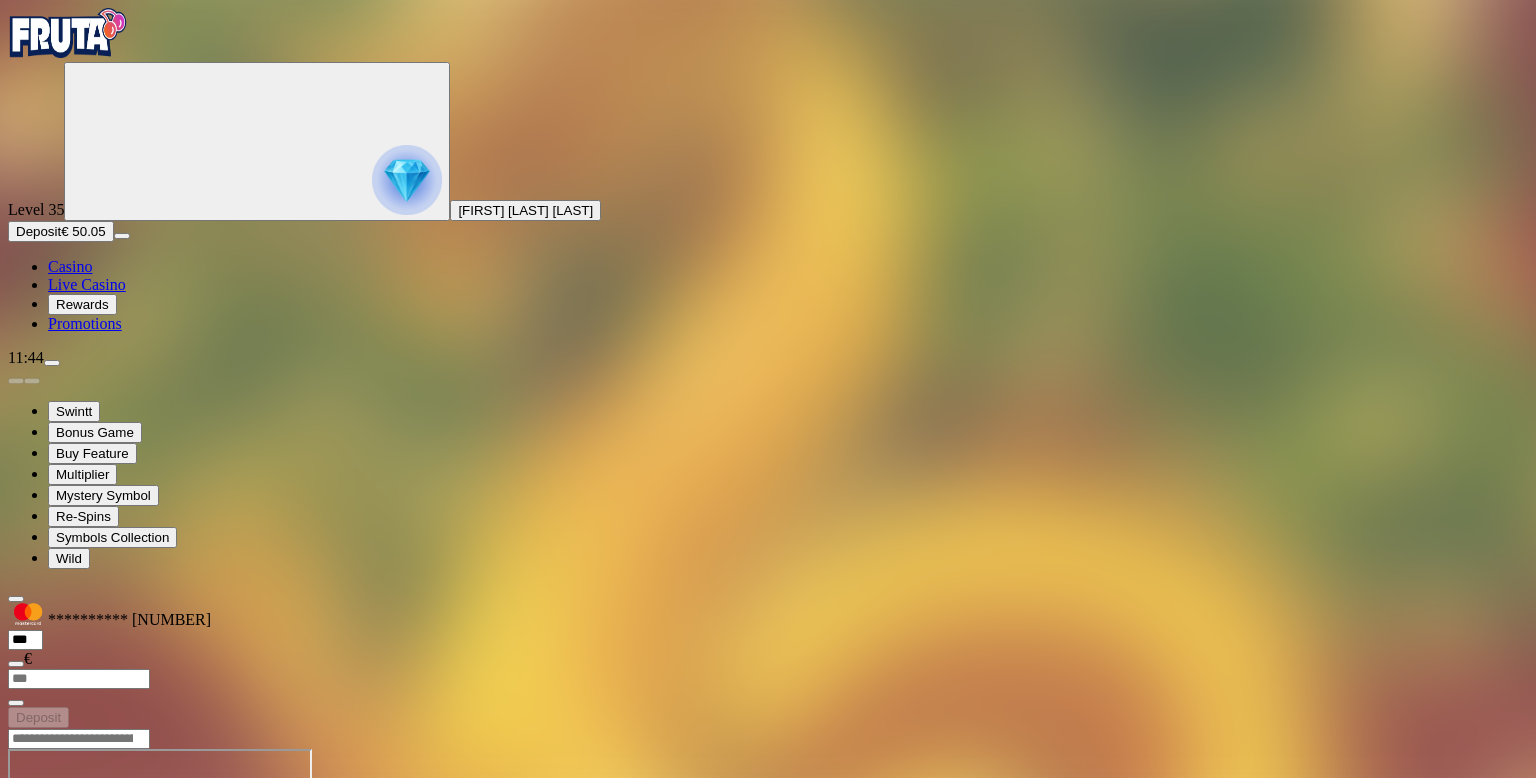 click at bounding box center [68, 33] 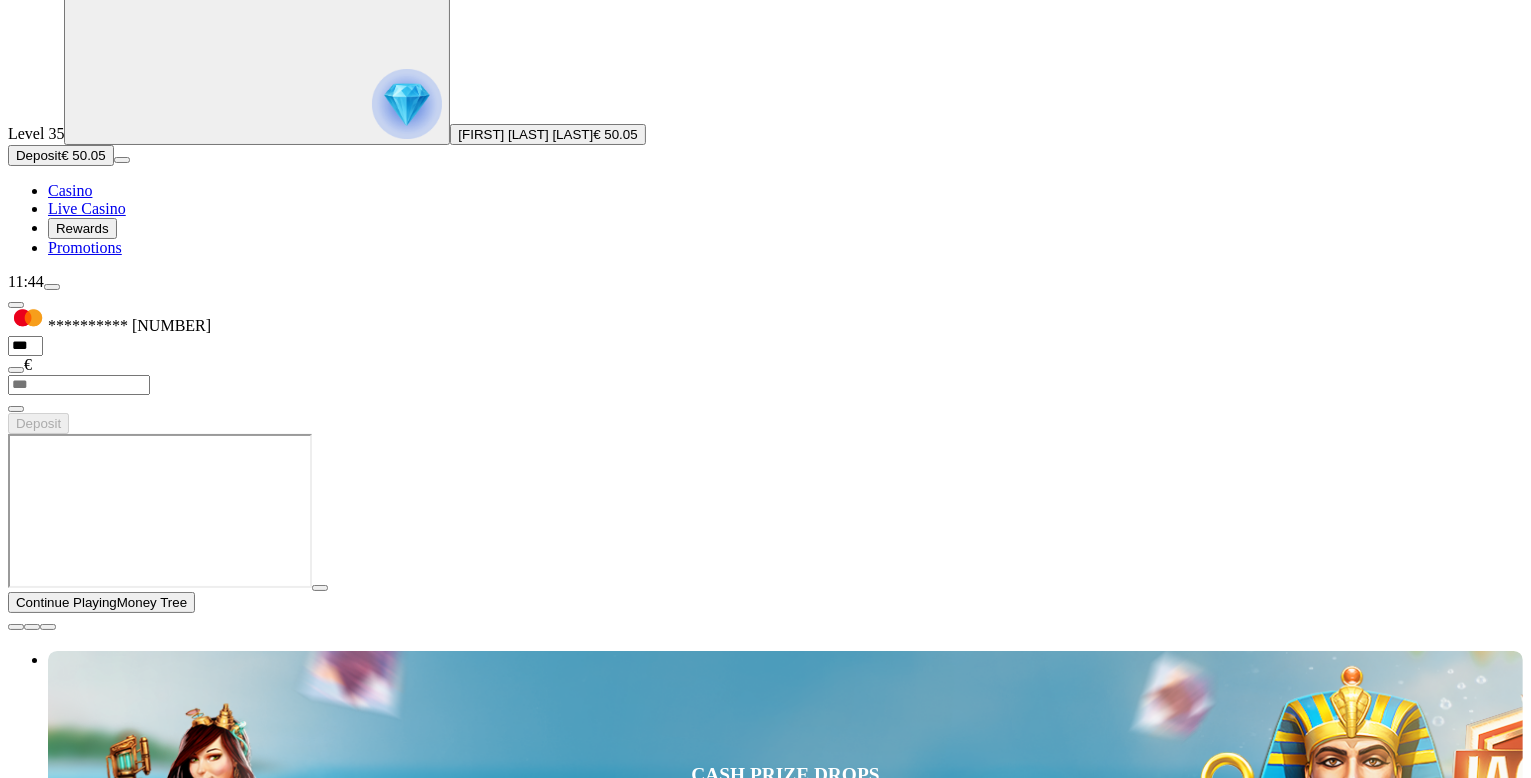 scroll, scrollTop: 104, scrollLeft: 0, axis: vertical 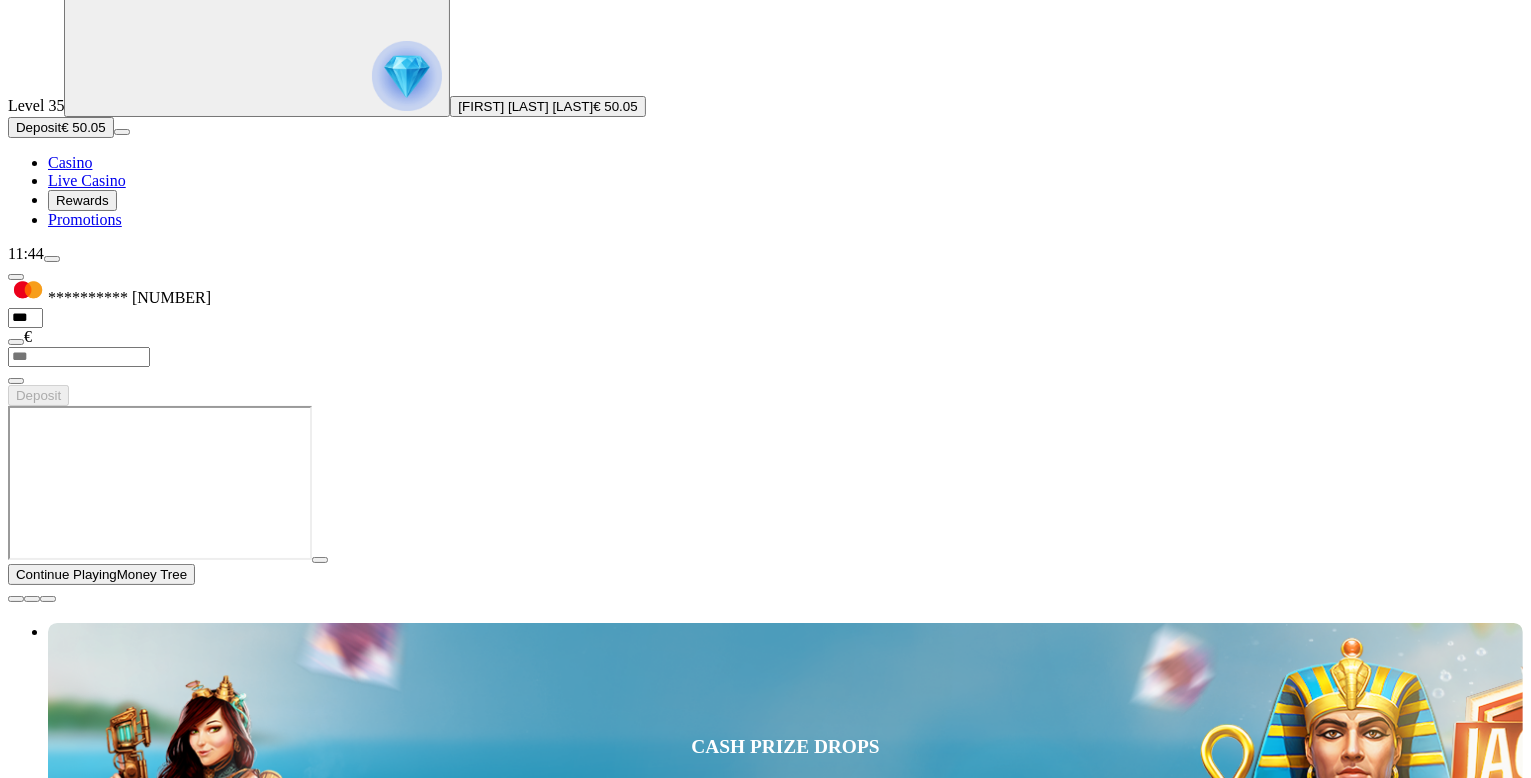 click at bounding box center (16, 599) 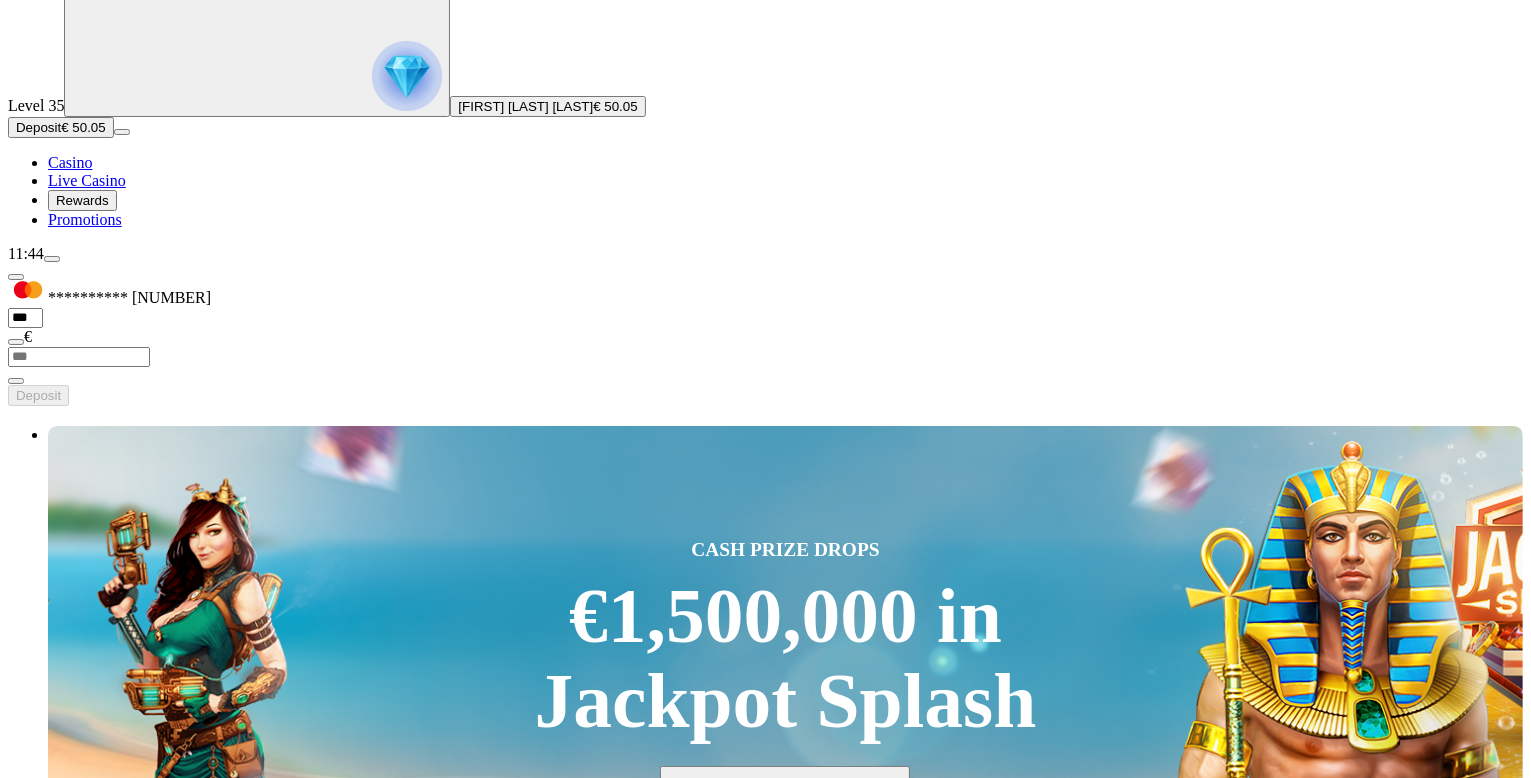 click at bounding box center [1064, 3155] 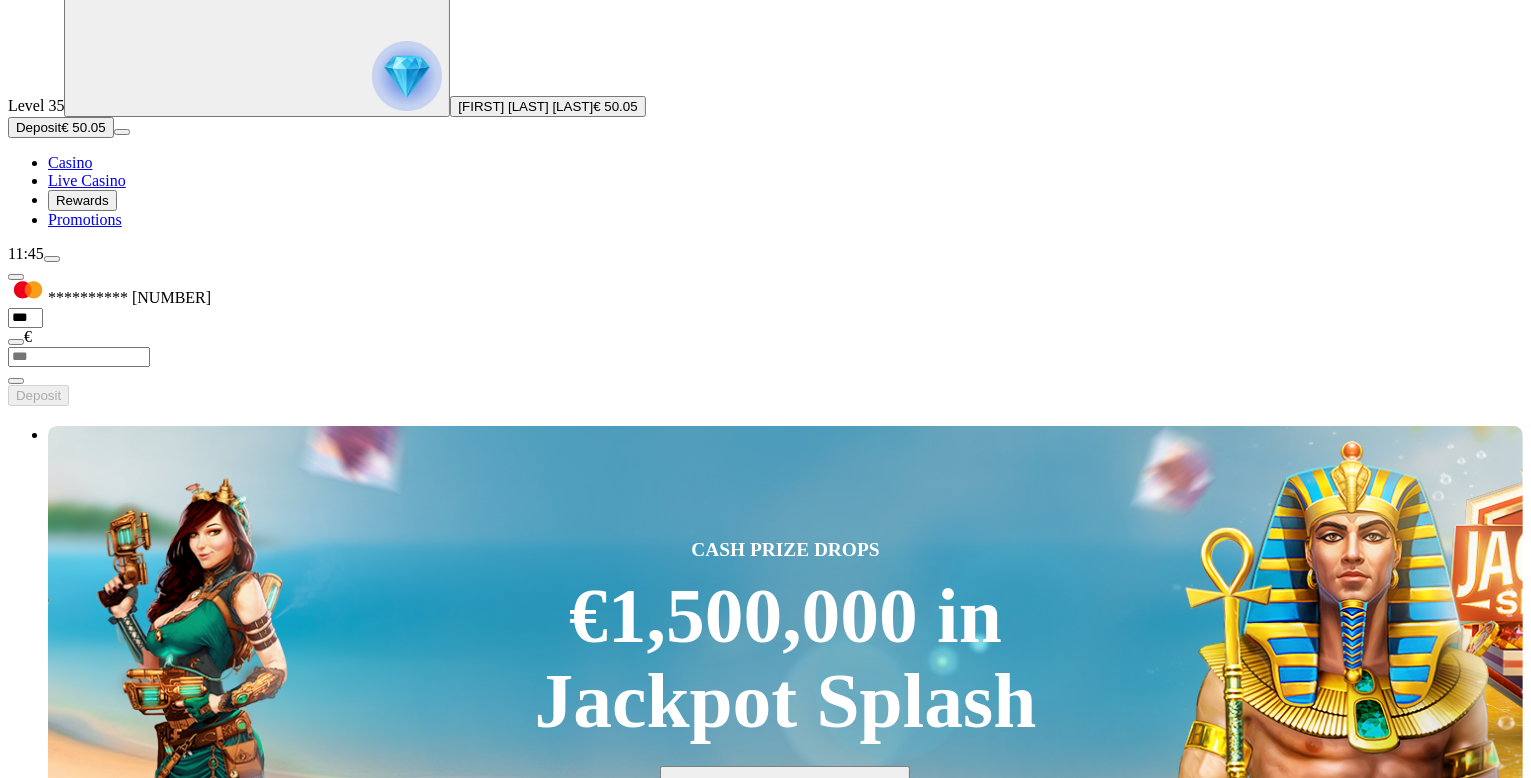 type on "*******" 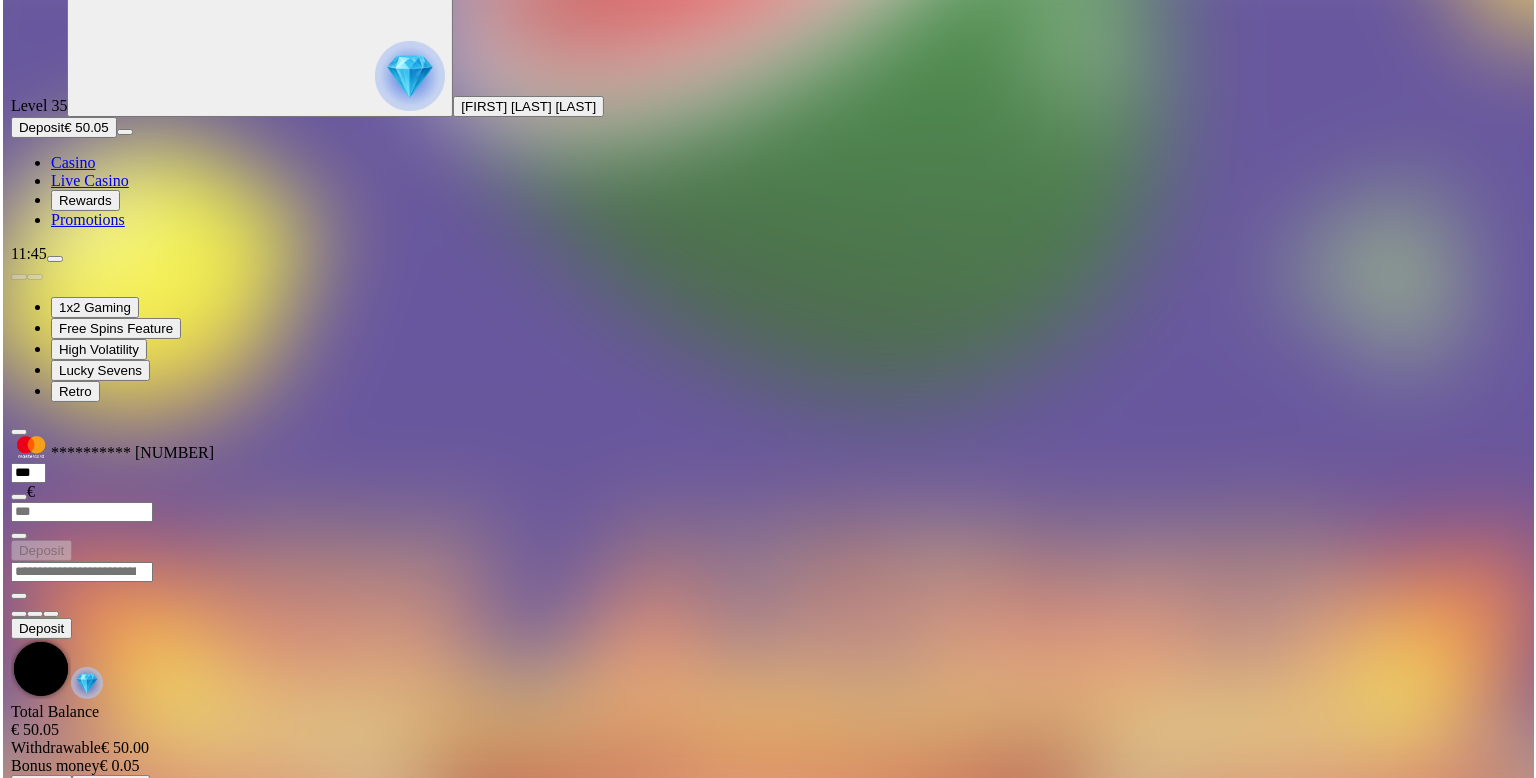 scroll, scrollTop: 0, scrollLeft: 0, axis: both 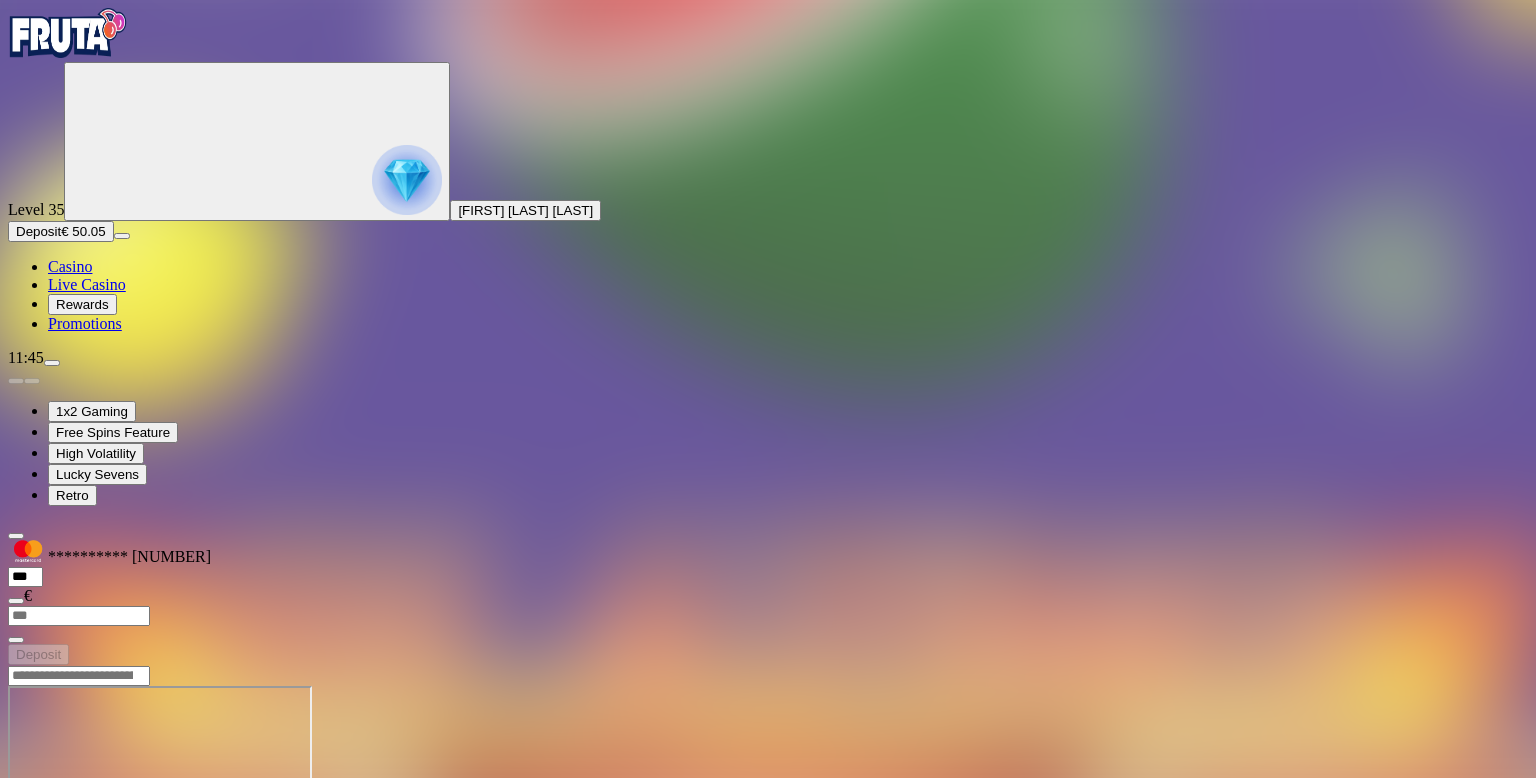 click at bounding box center [79, 676] 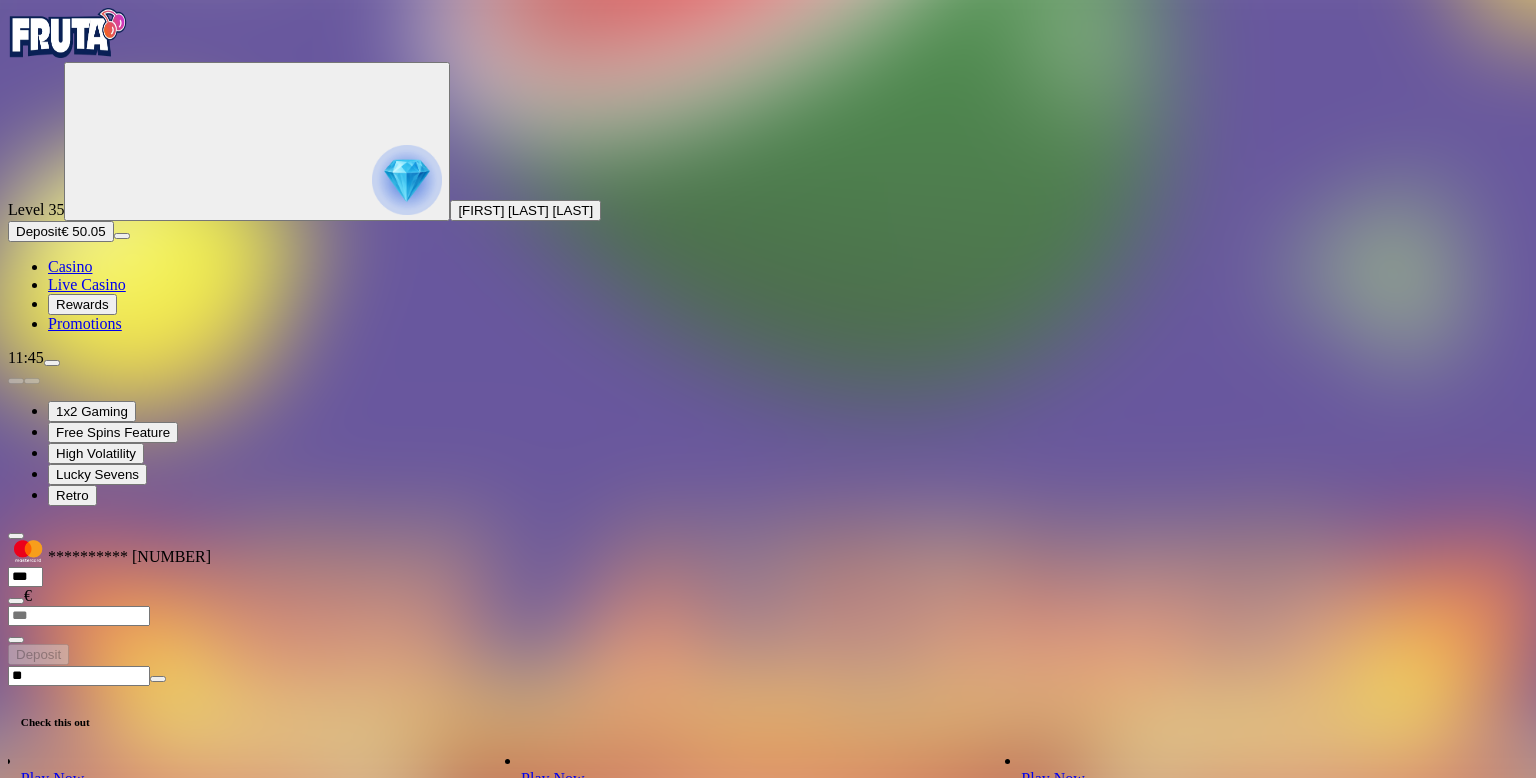 type on "*" 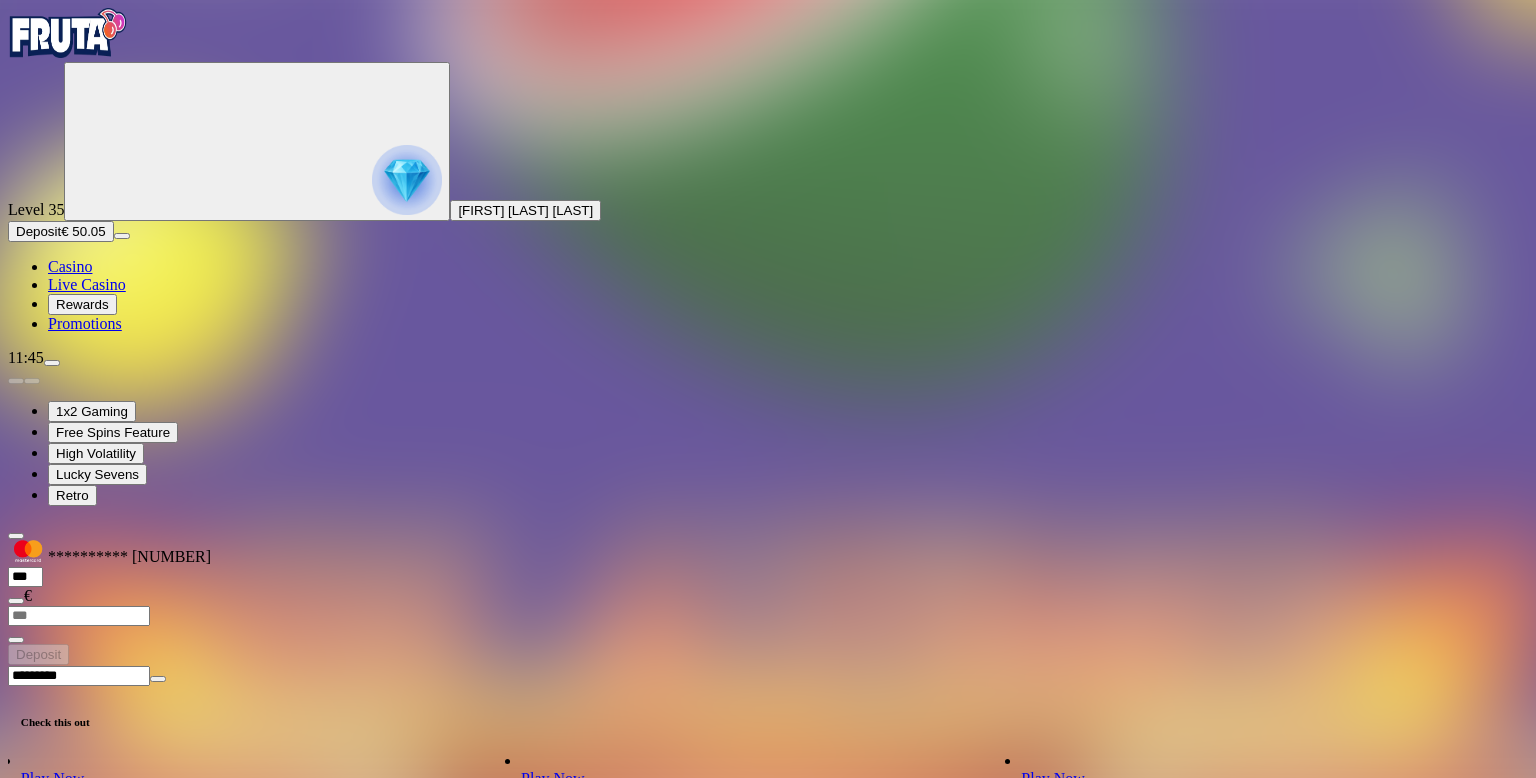 type on "*********" 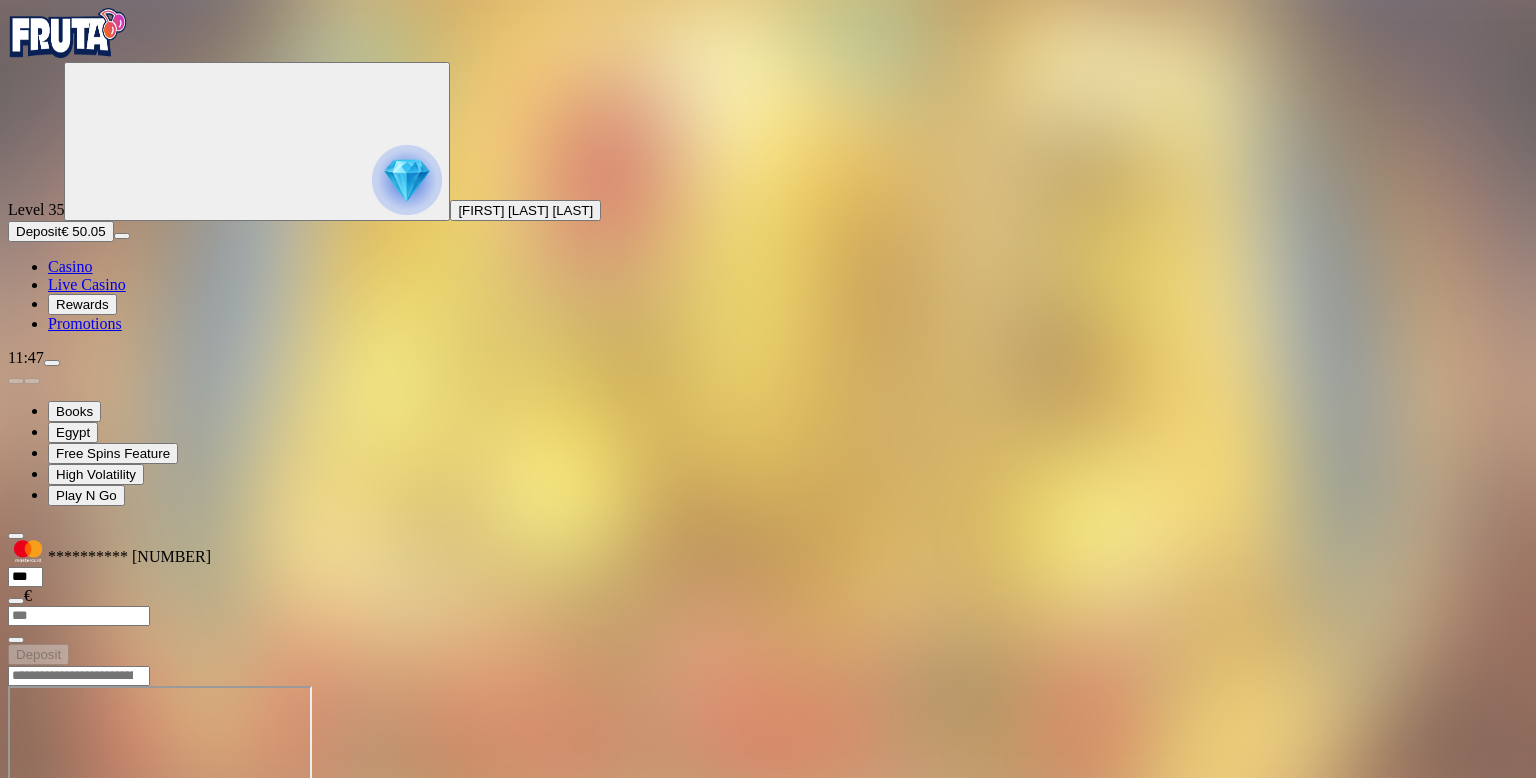 click at bounding box center [79, 676] 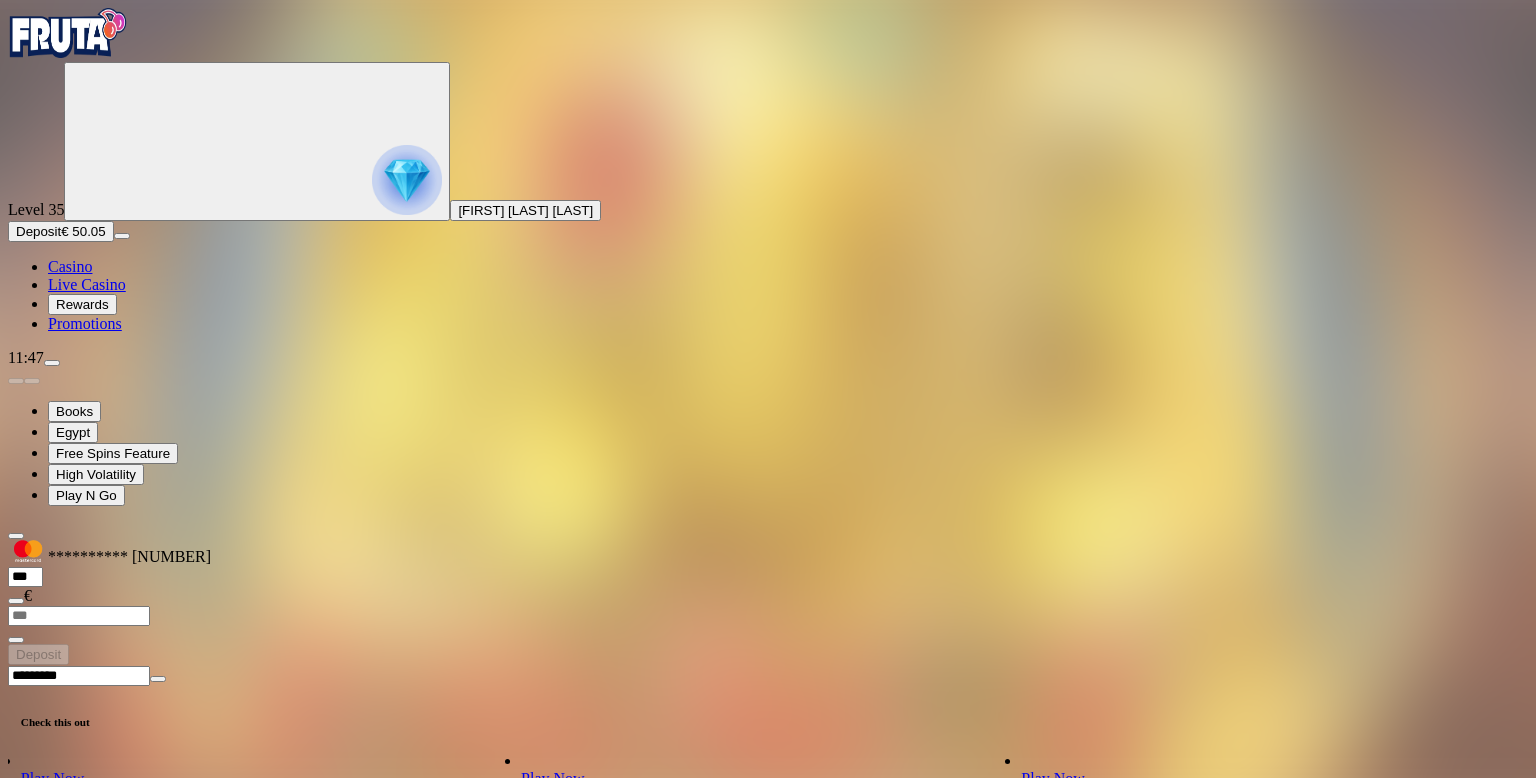 type on "*********" 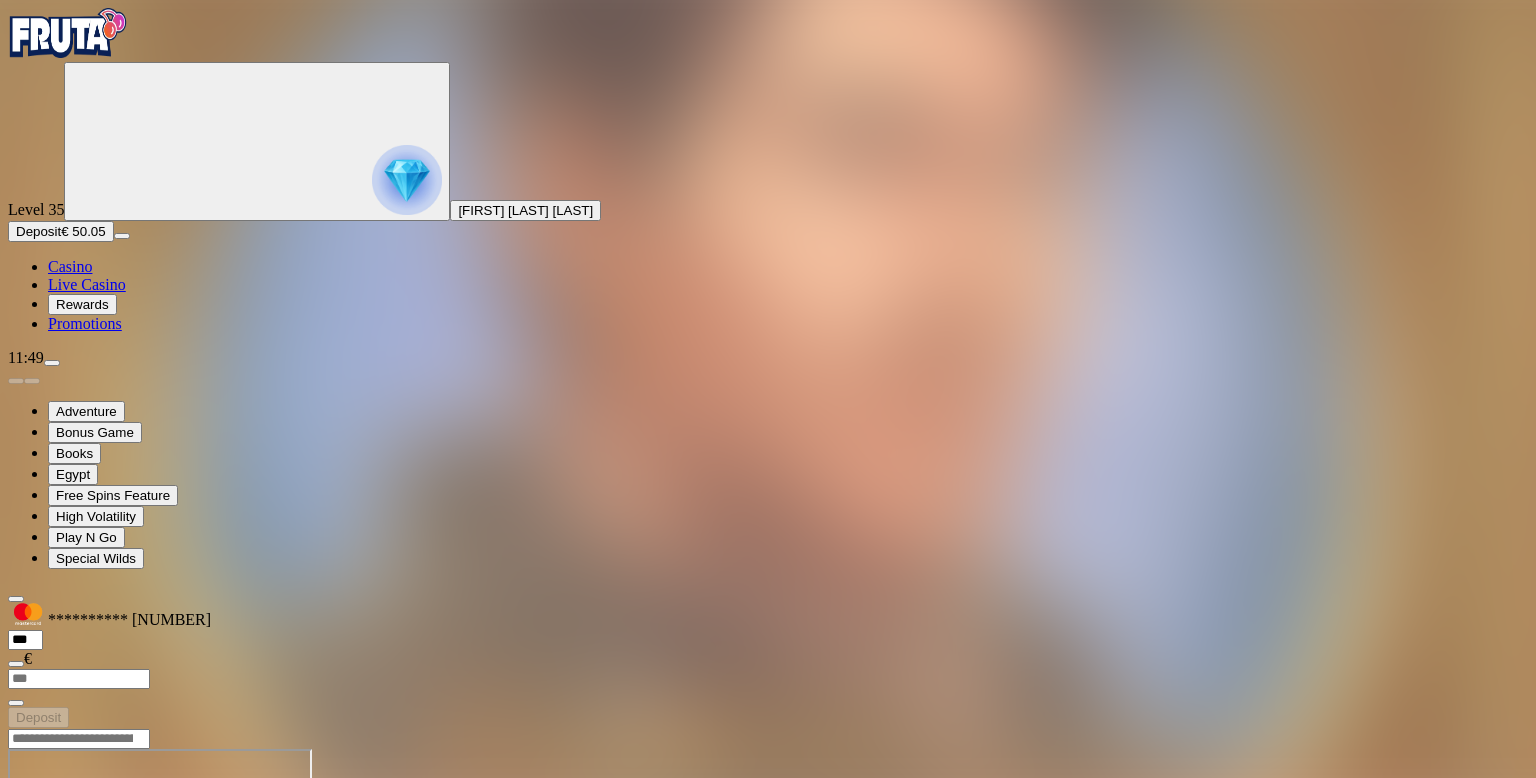 click at bounding box center (768, 738) 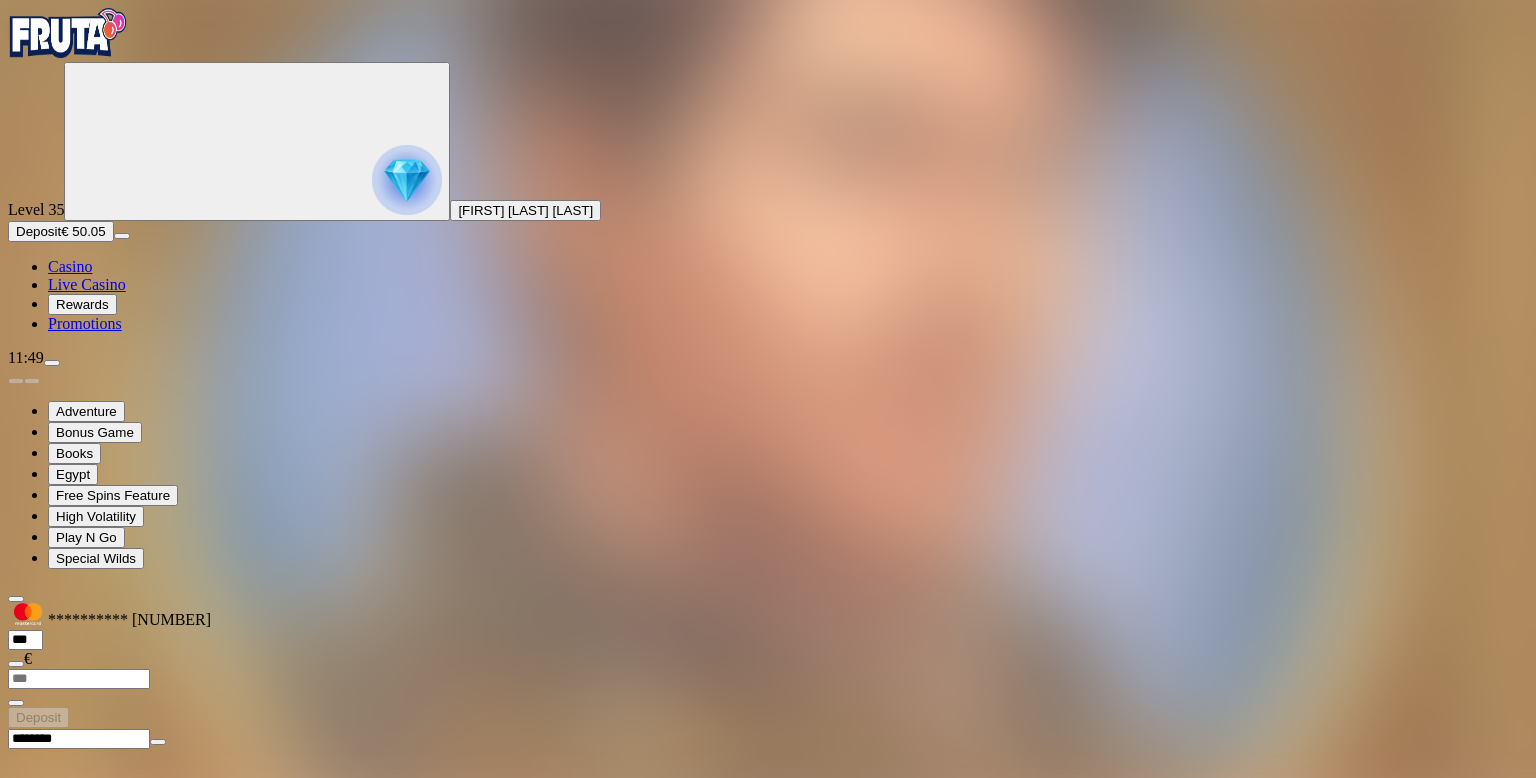 type on "********" 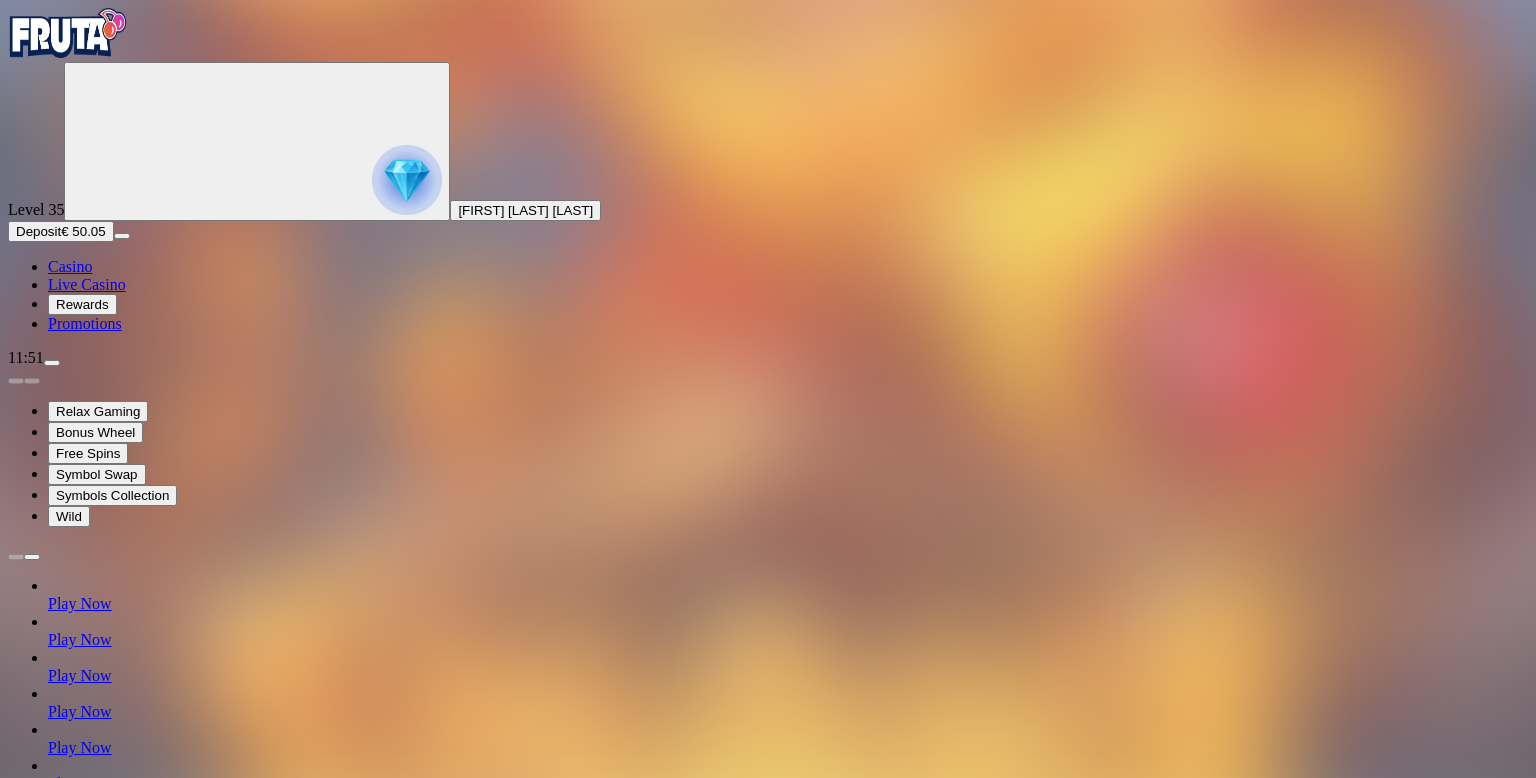 click at bounding box center (79, 1287) 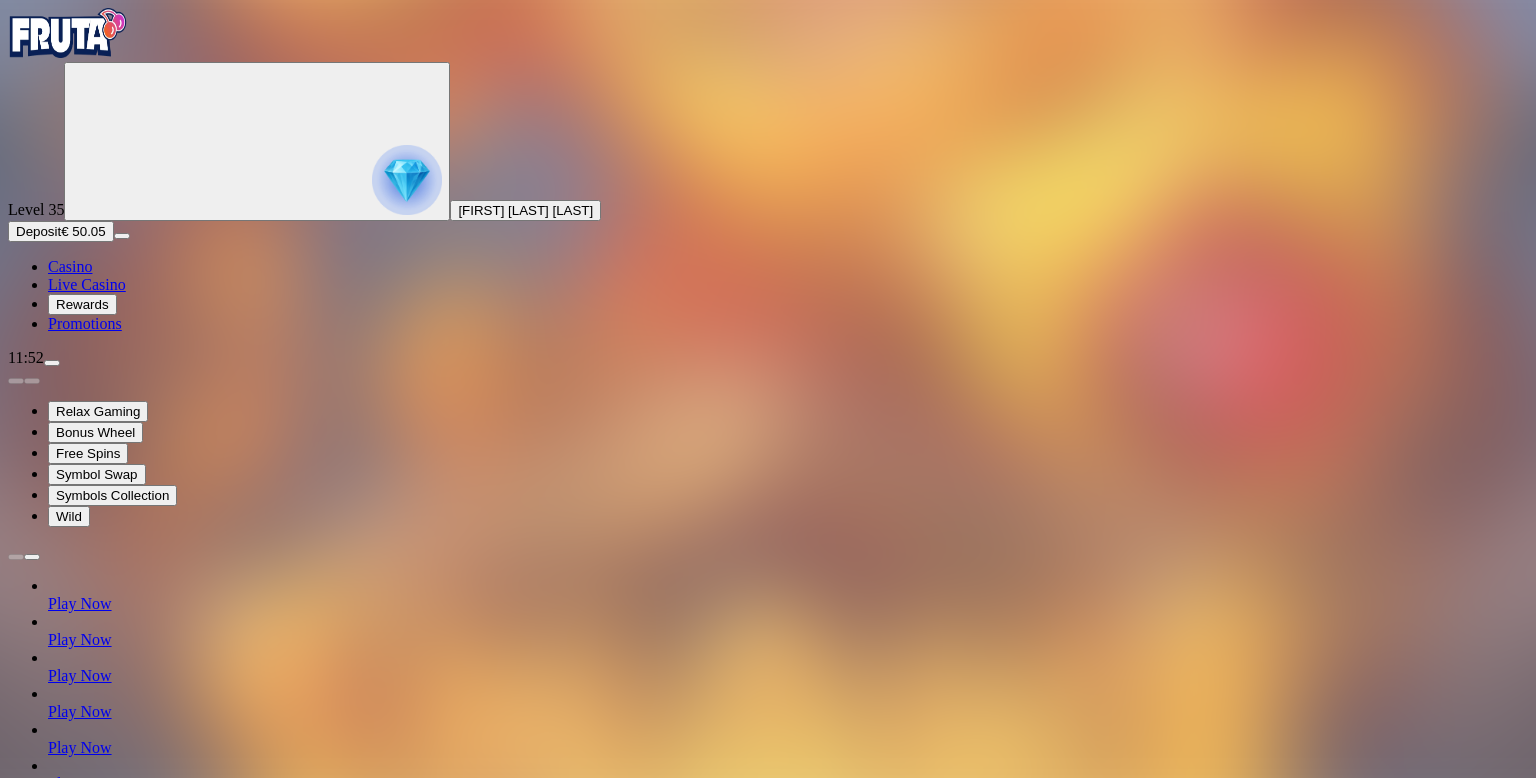 type on "*" 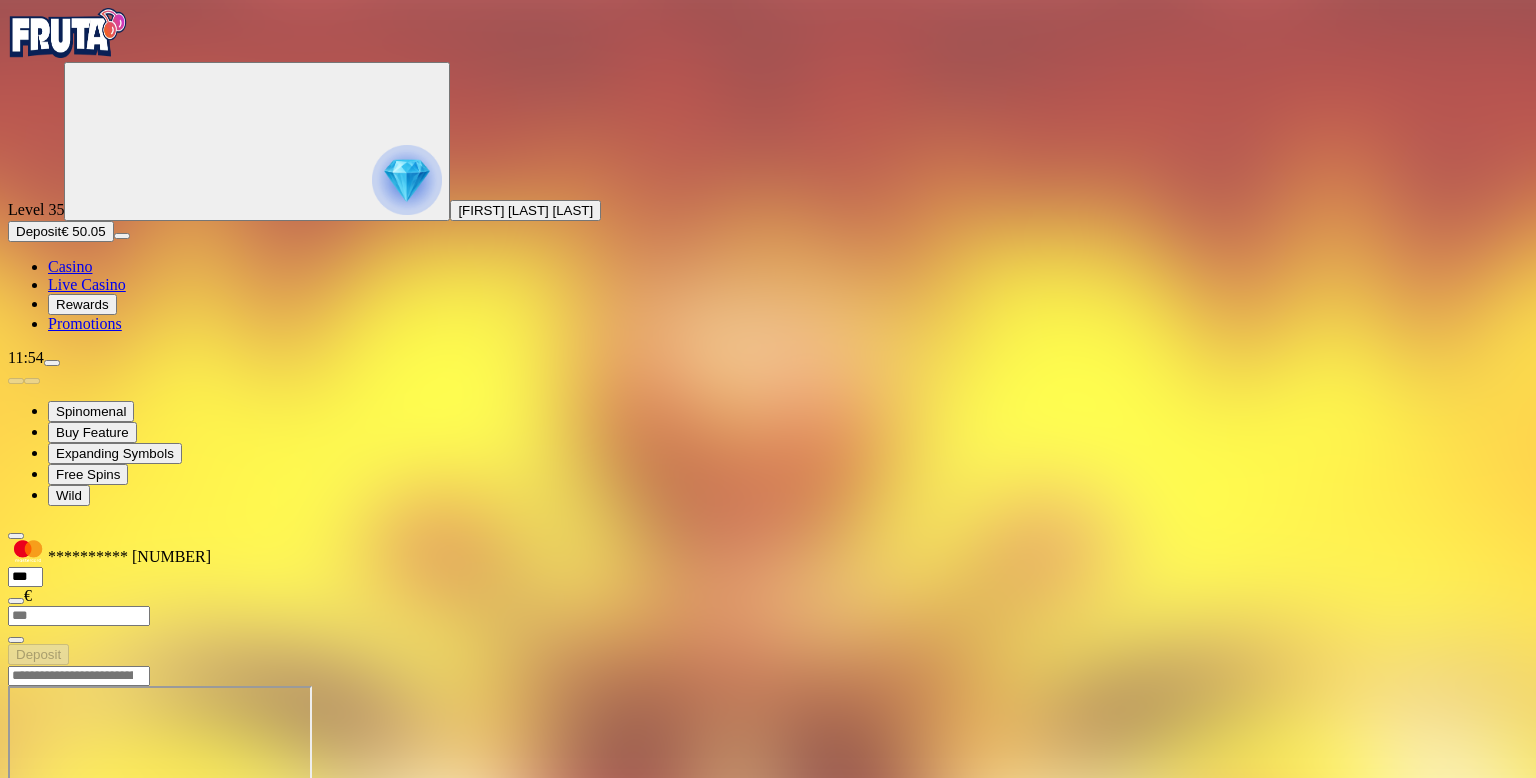 click at bounding box center (768, 675) 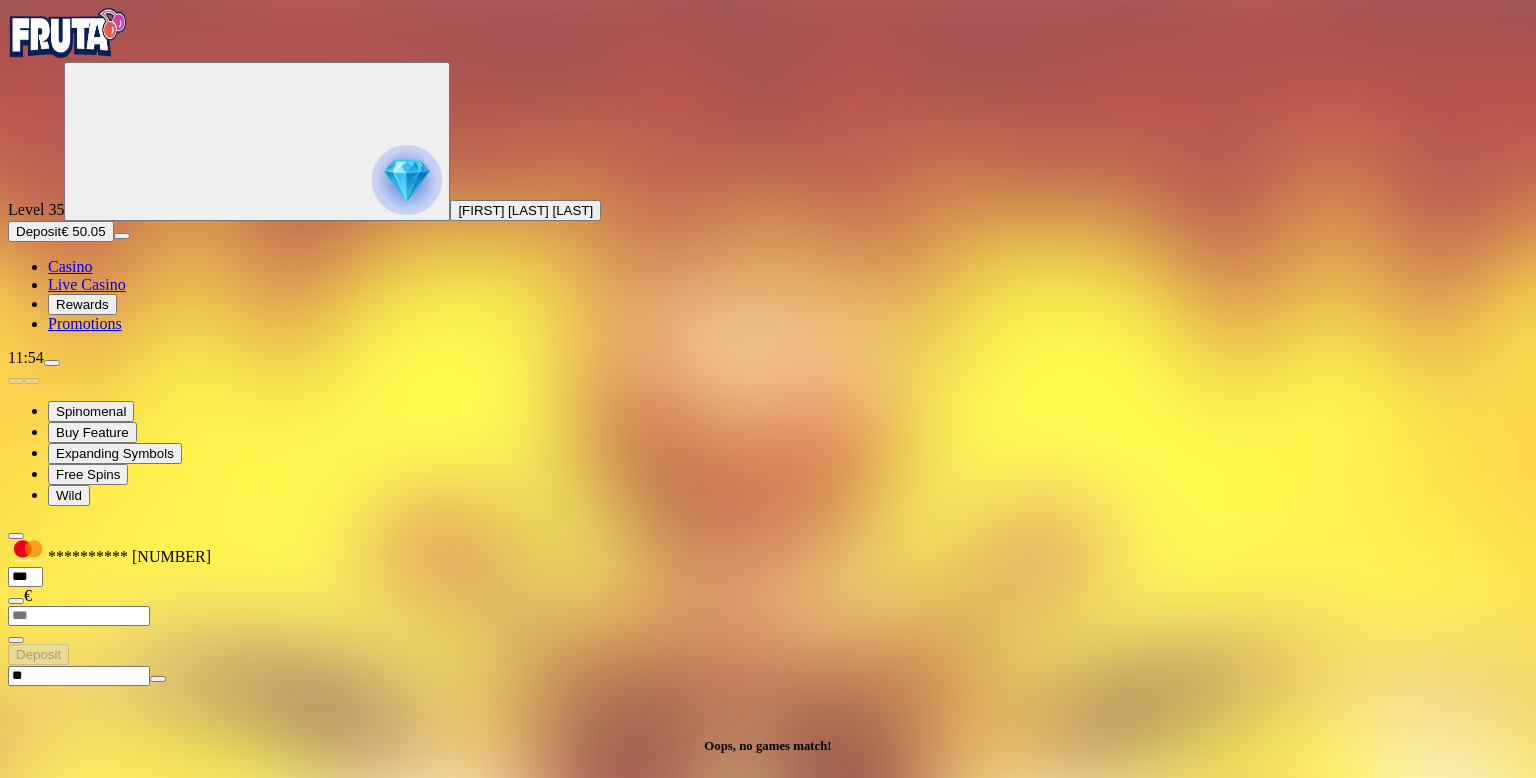 type on "*" 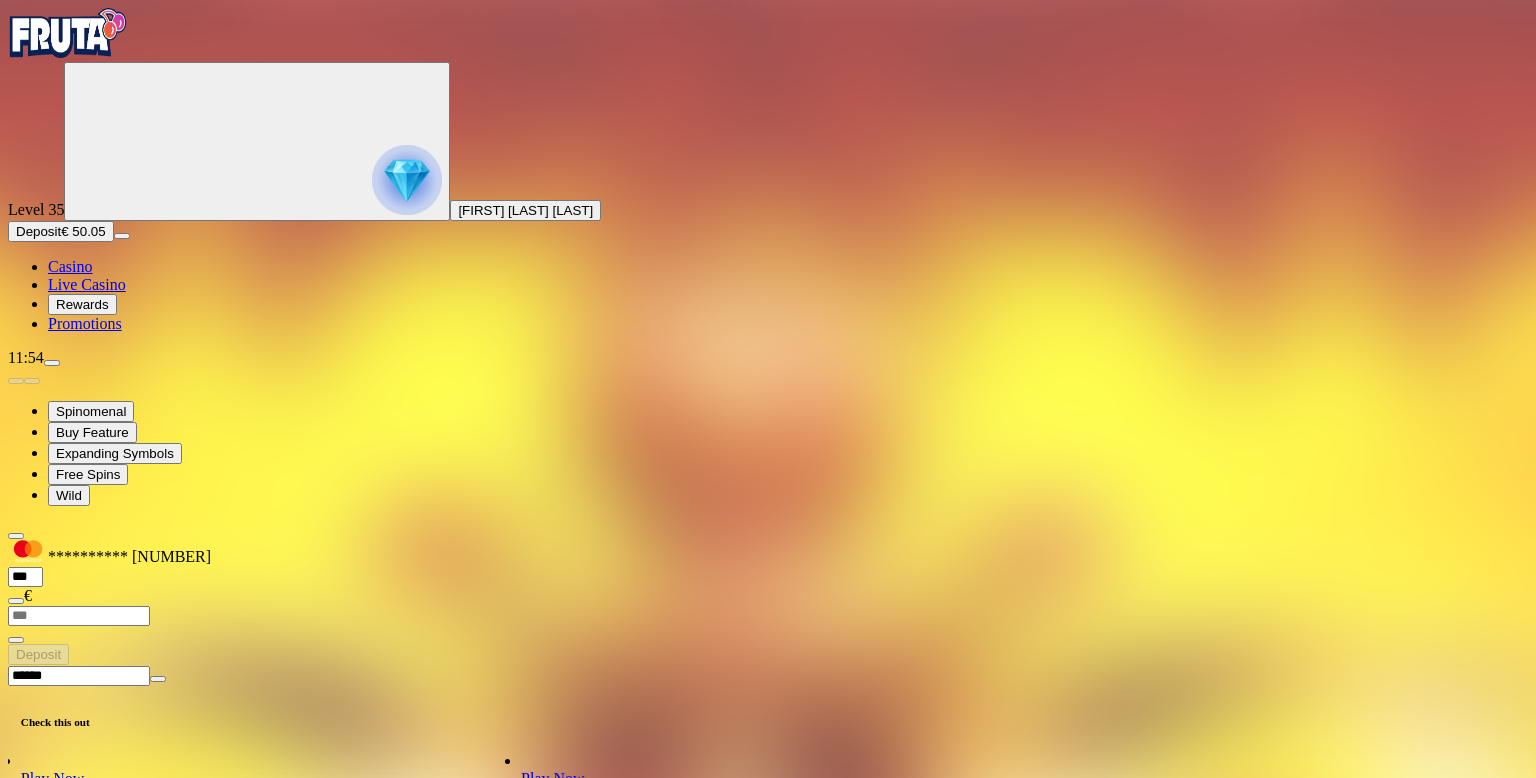 type on "******" 